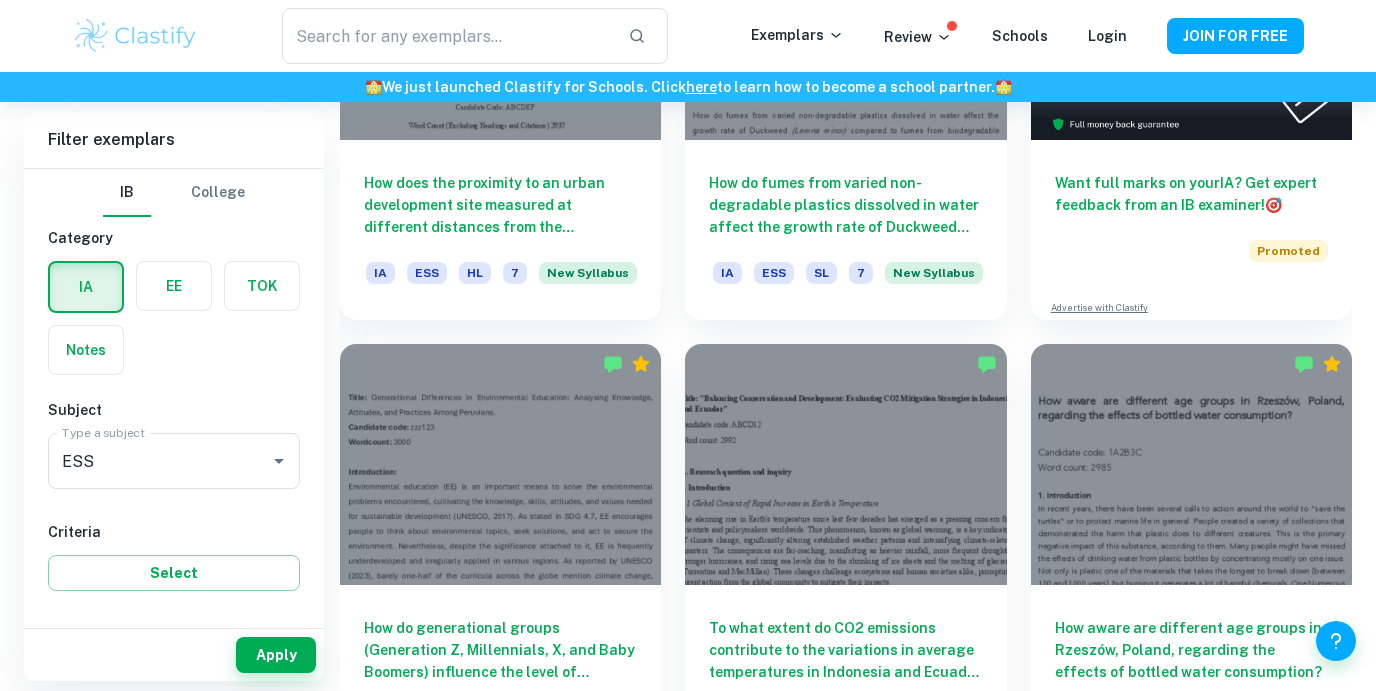 scroll, scrollTop: 0, scrollLeft: 0, axis: both 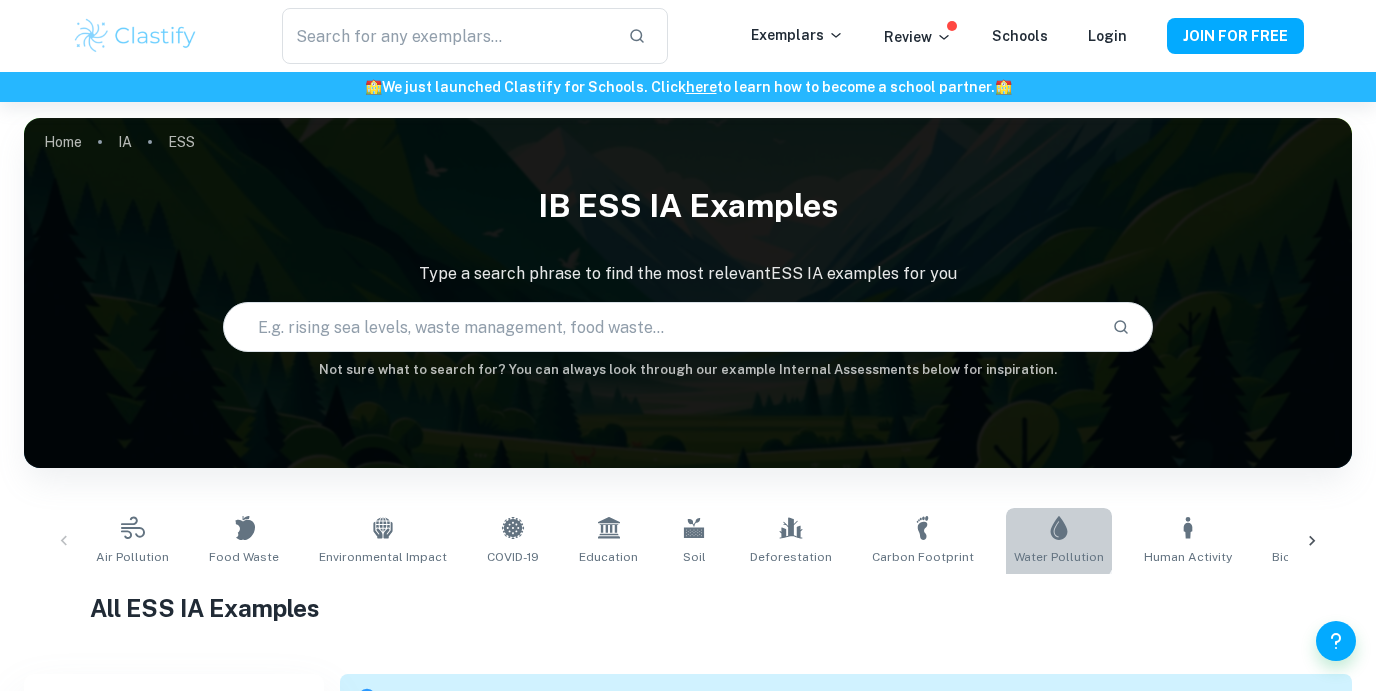 click 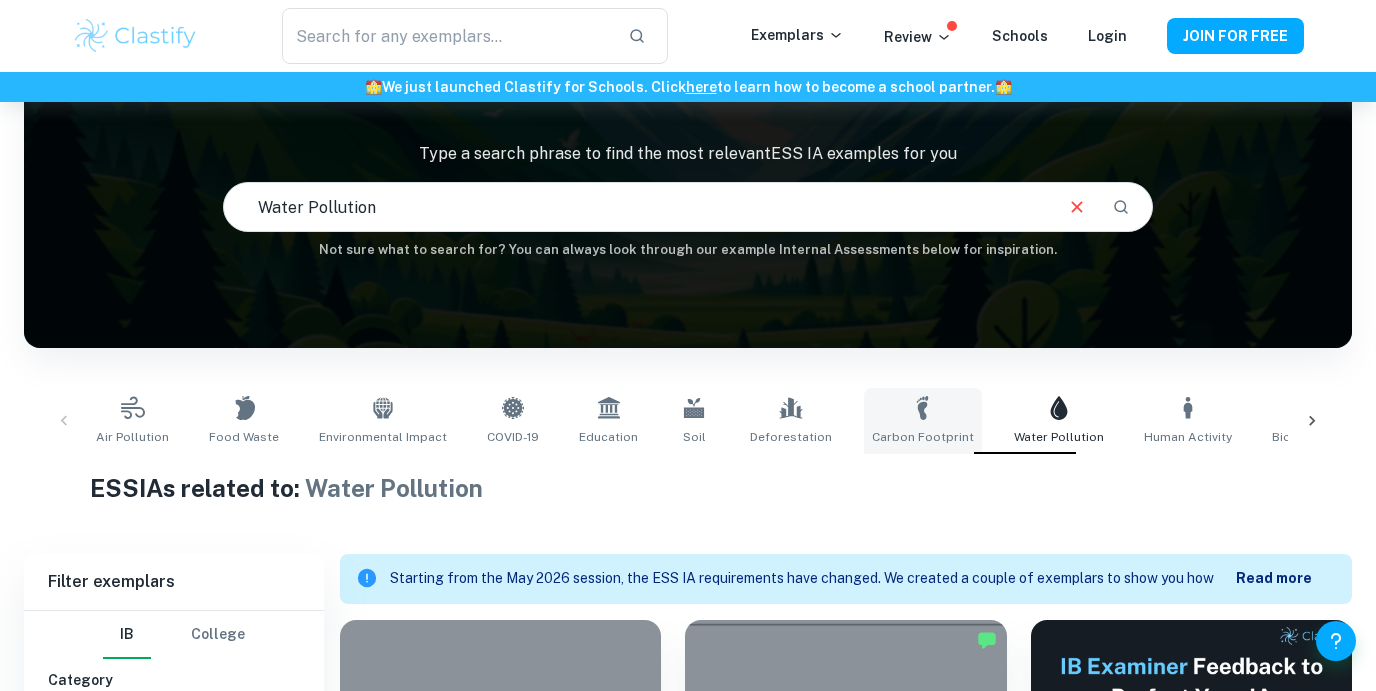 scroll, scrollTop: 0, scrollLeft: 0, axis: both 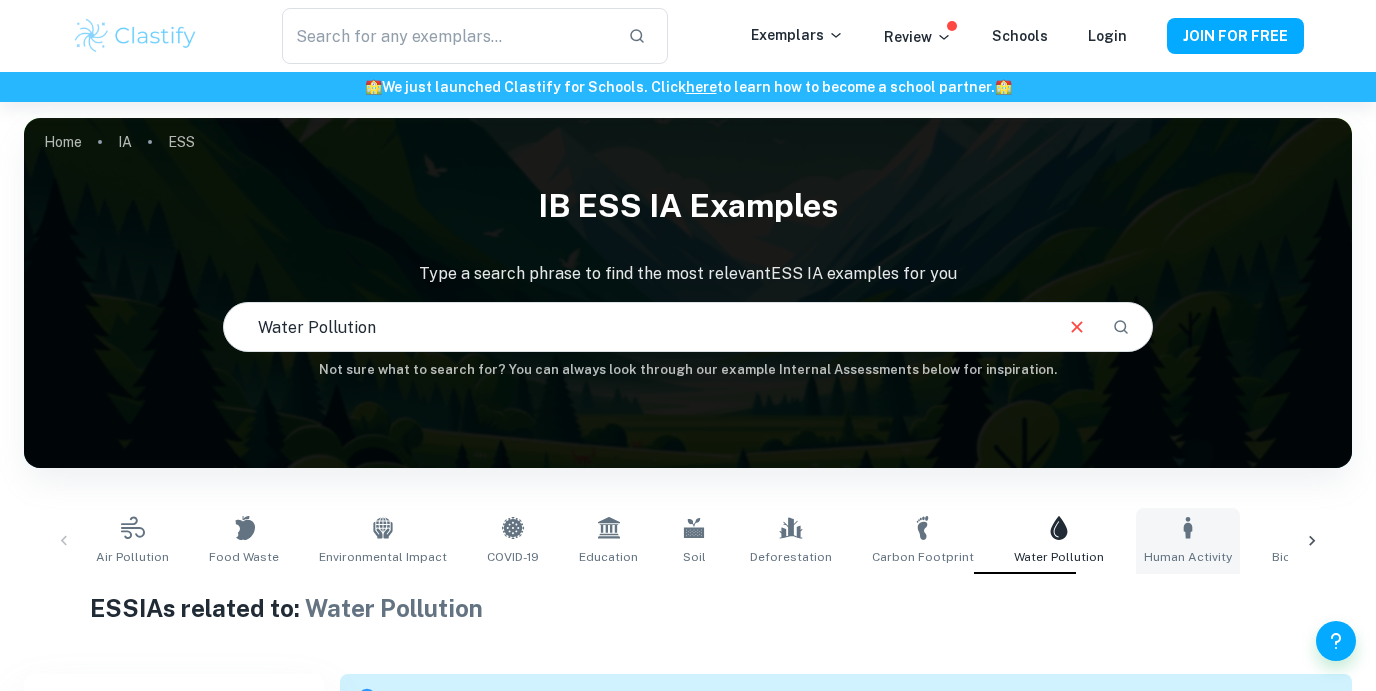 click on "Human Activity" at bounding box center [1188, 541] 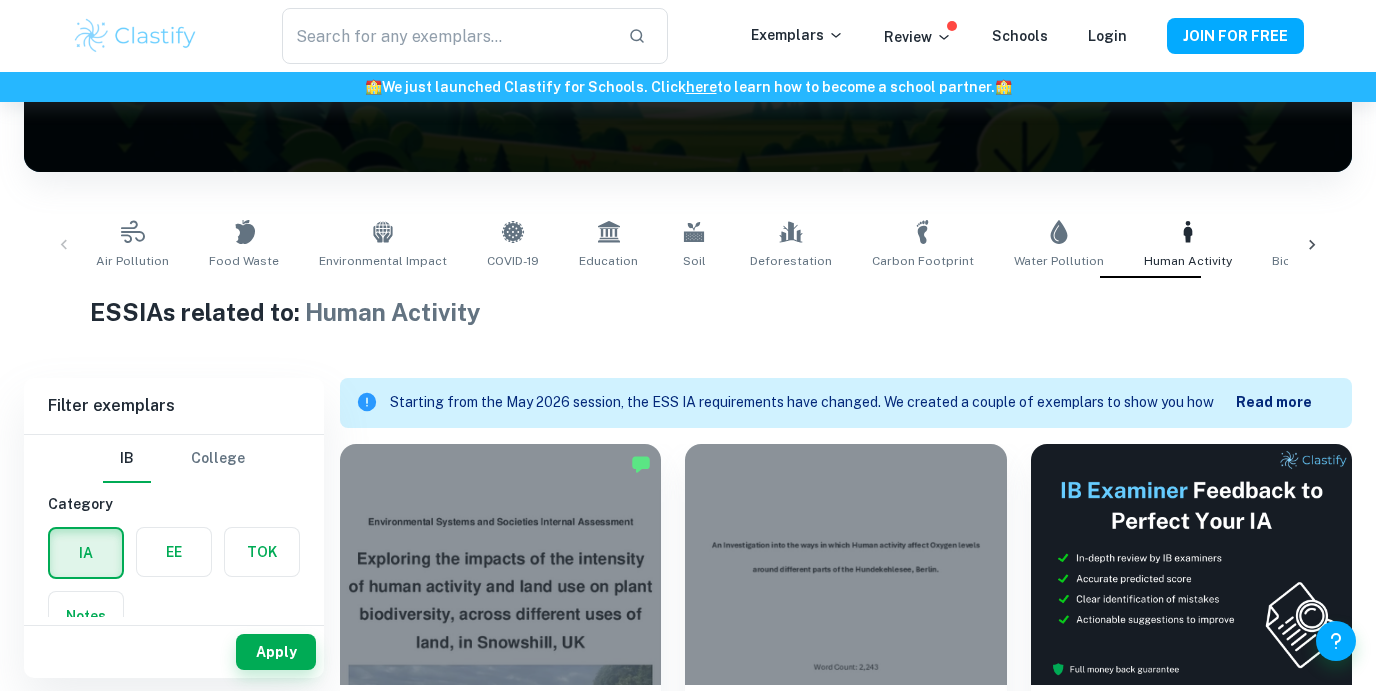scroll, scrollTop: 0, scrollLeft: 0, axis: both 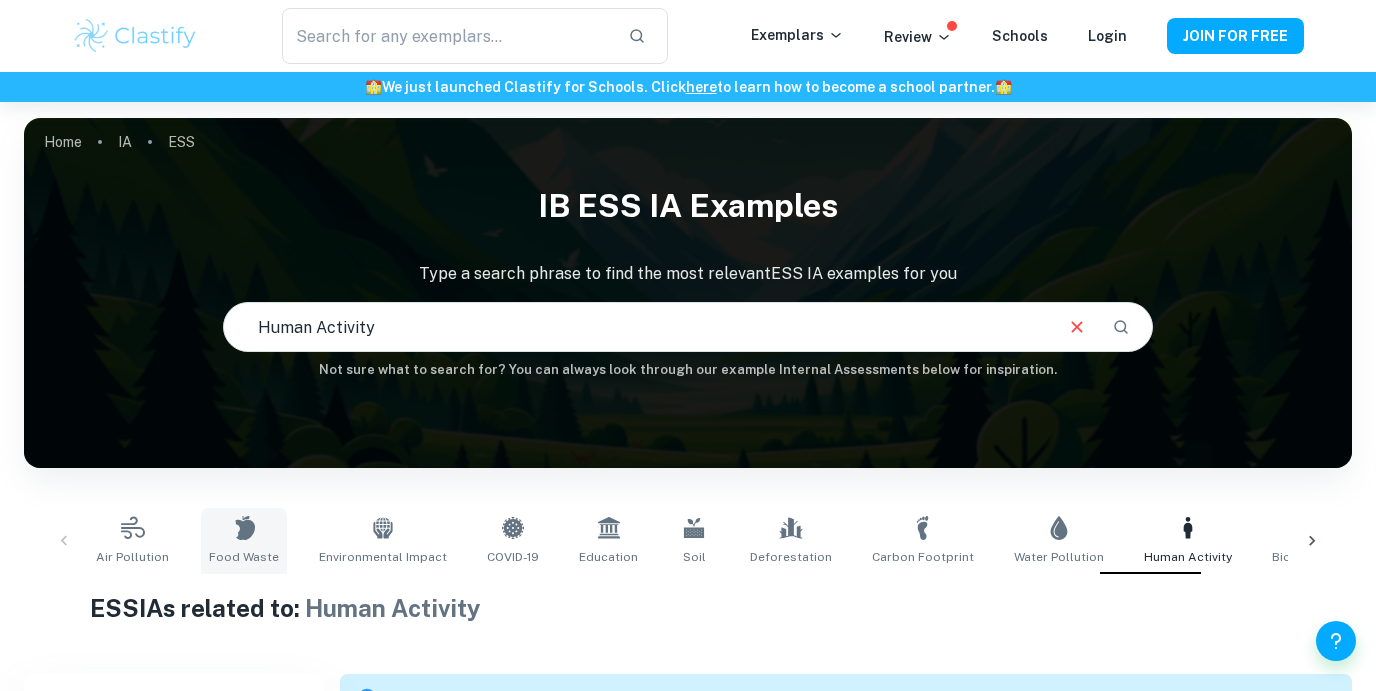 click 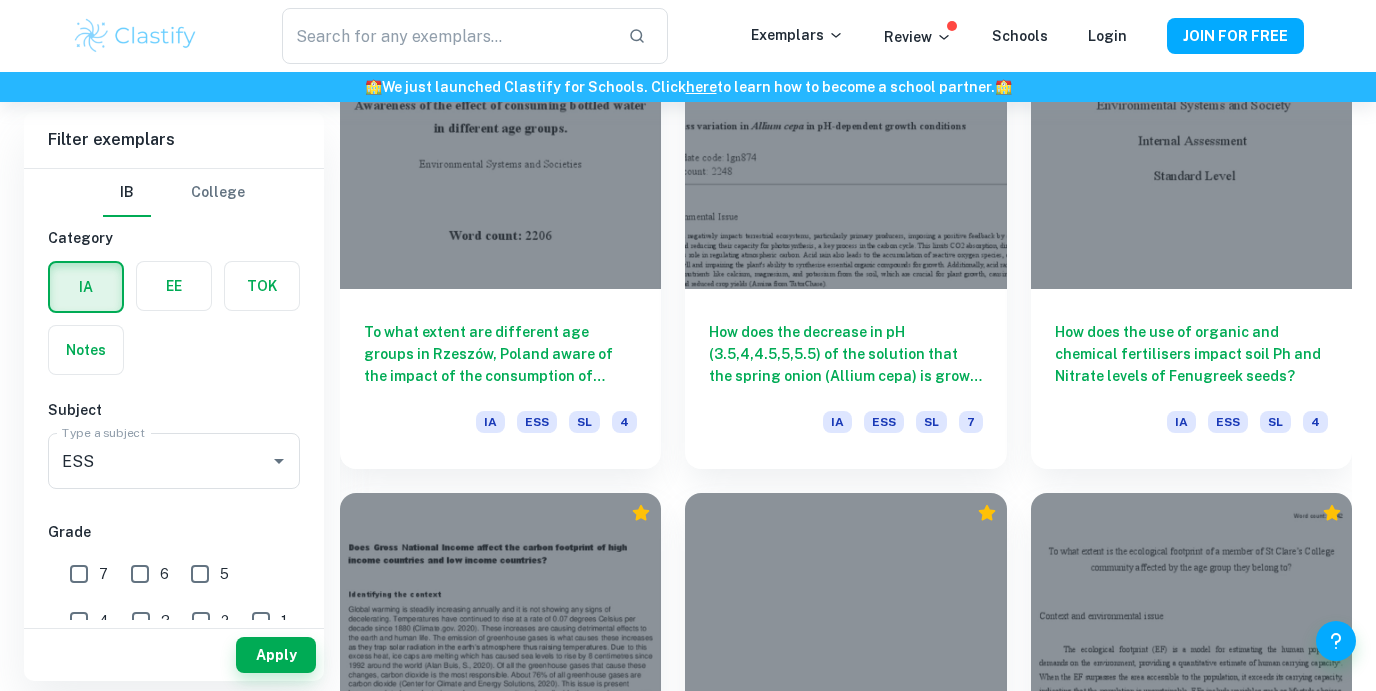 scroll, scrollTop: 6477, scrollLeft: 0, axis: vertical 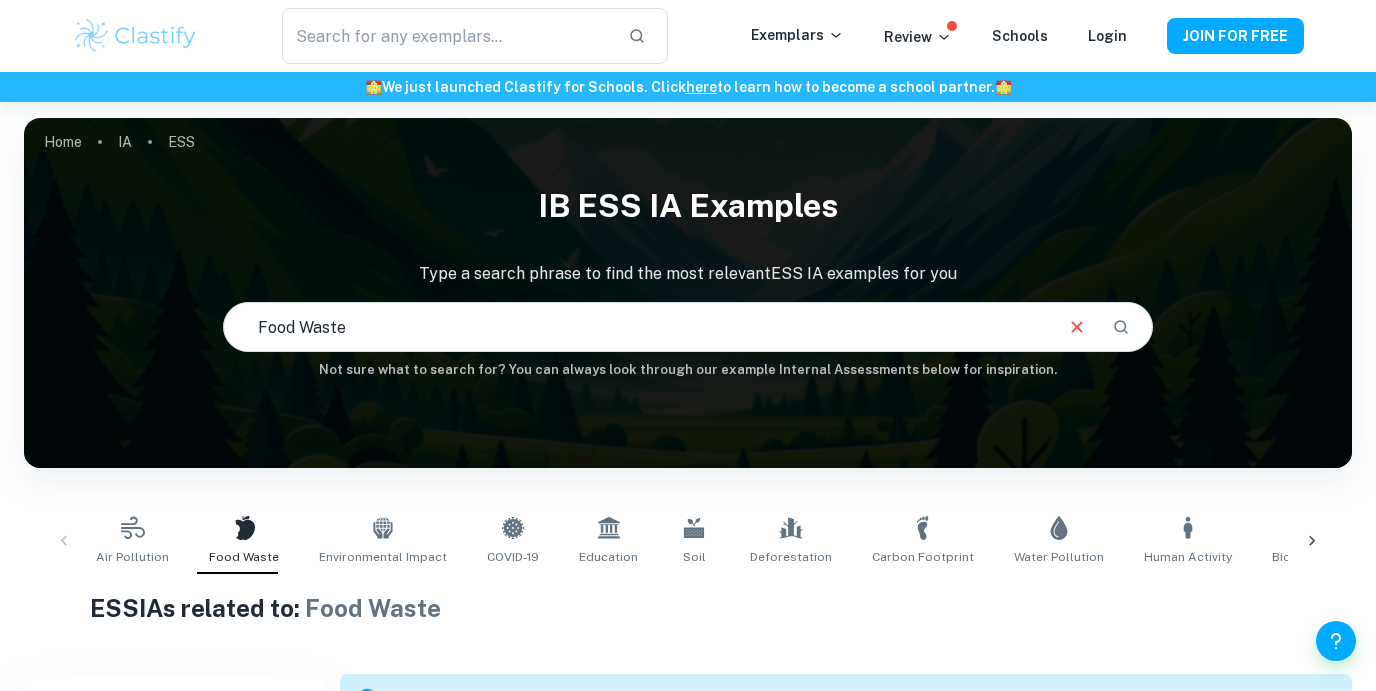 click 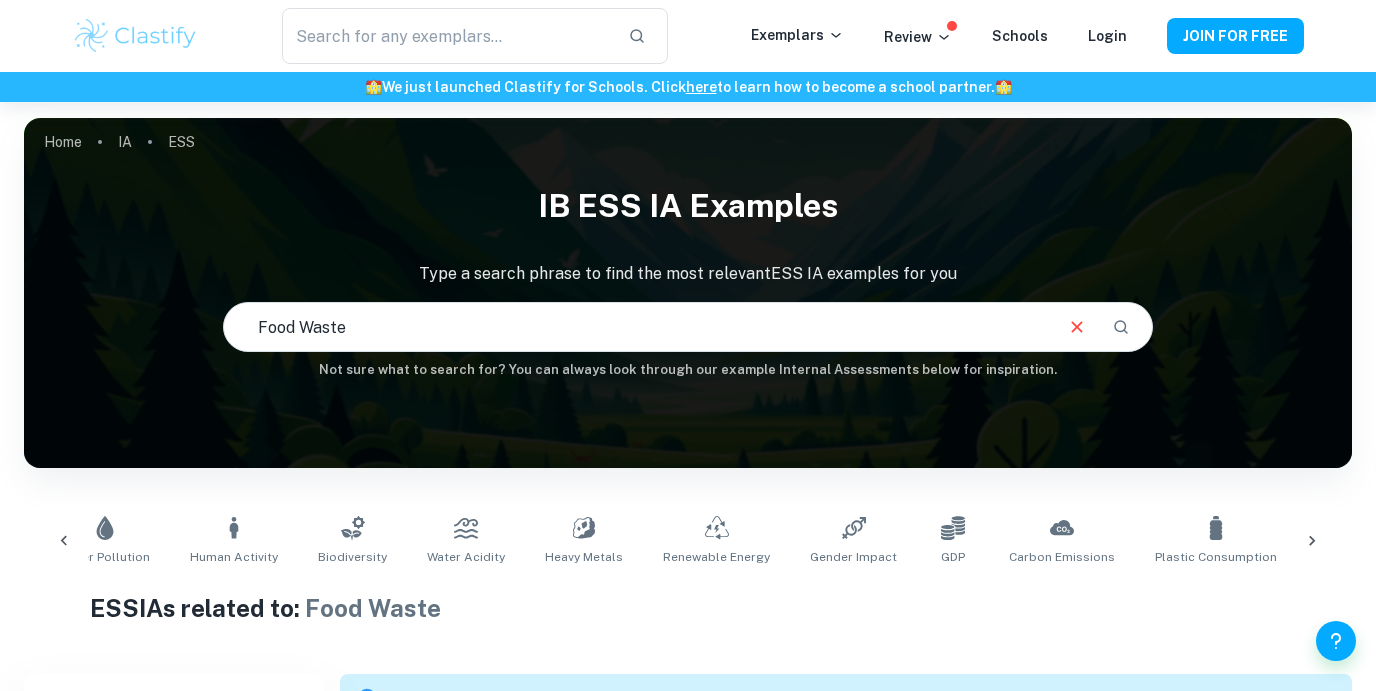 scroll, scrollTop: 0, scrollLeft: 1154, axis: horizontal 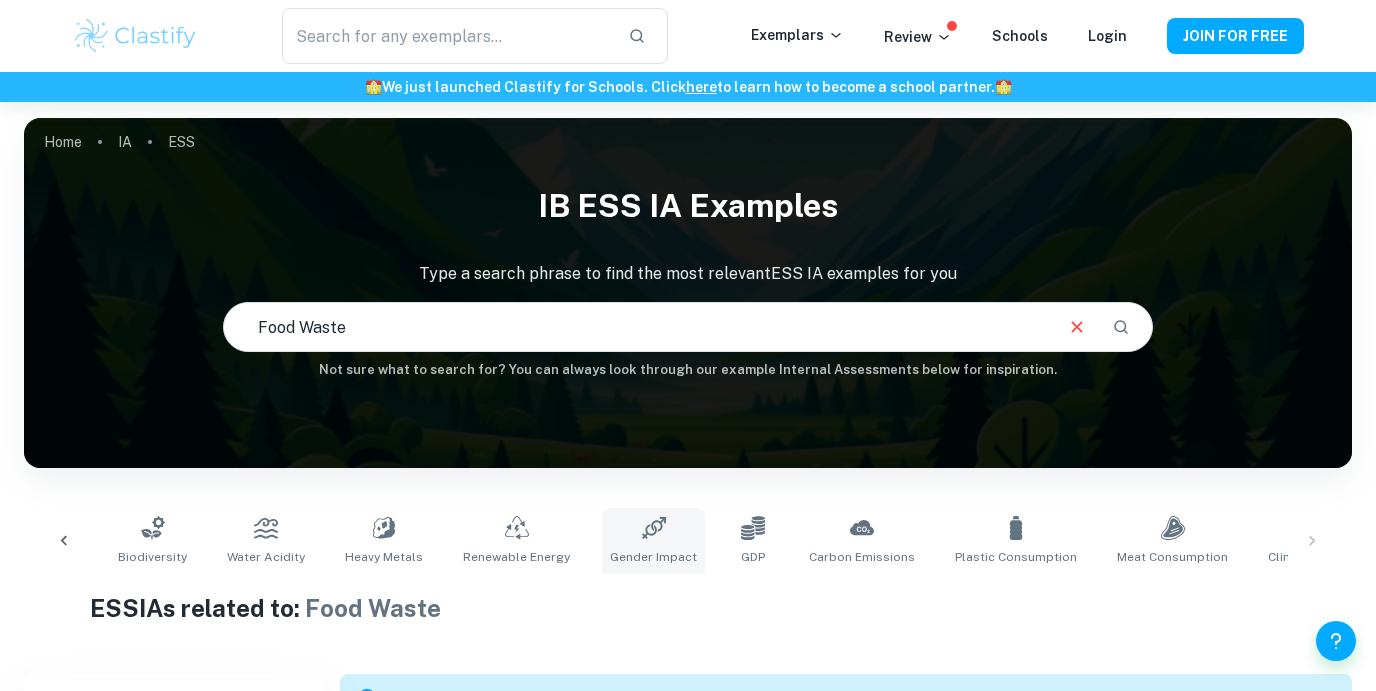 click on "Gender Impact" at bounding box center (653, 557) 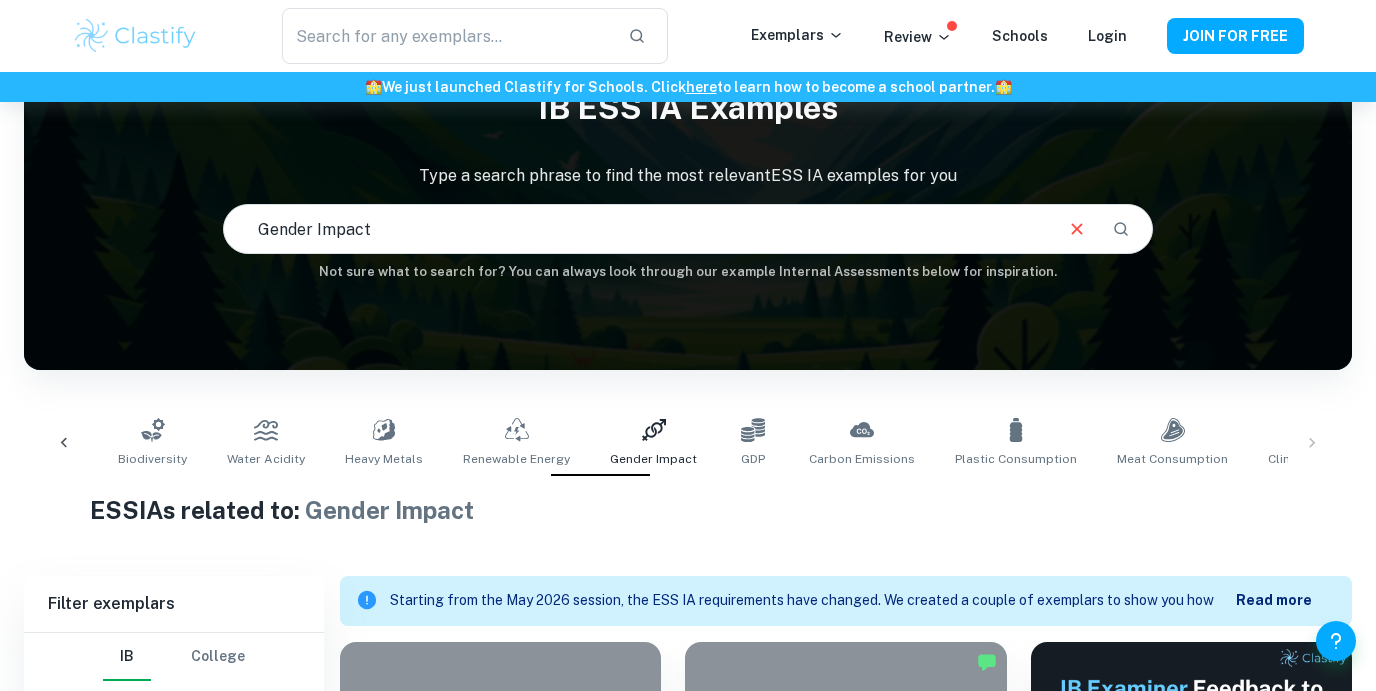 scroll, scrollTop: 0, scrollLeft: 0, axis: both 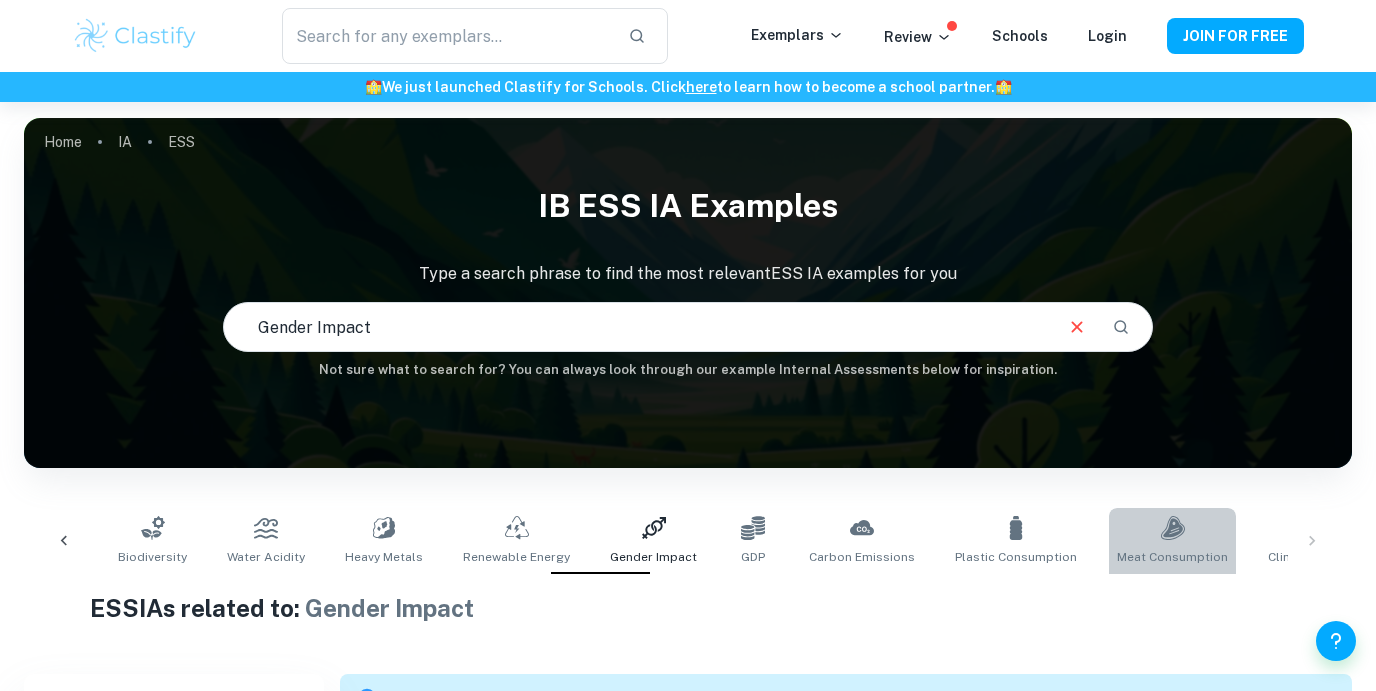 click on "Meat Consumption" at bounding box center (1172, 557) 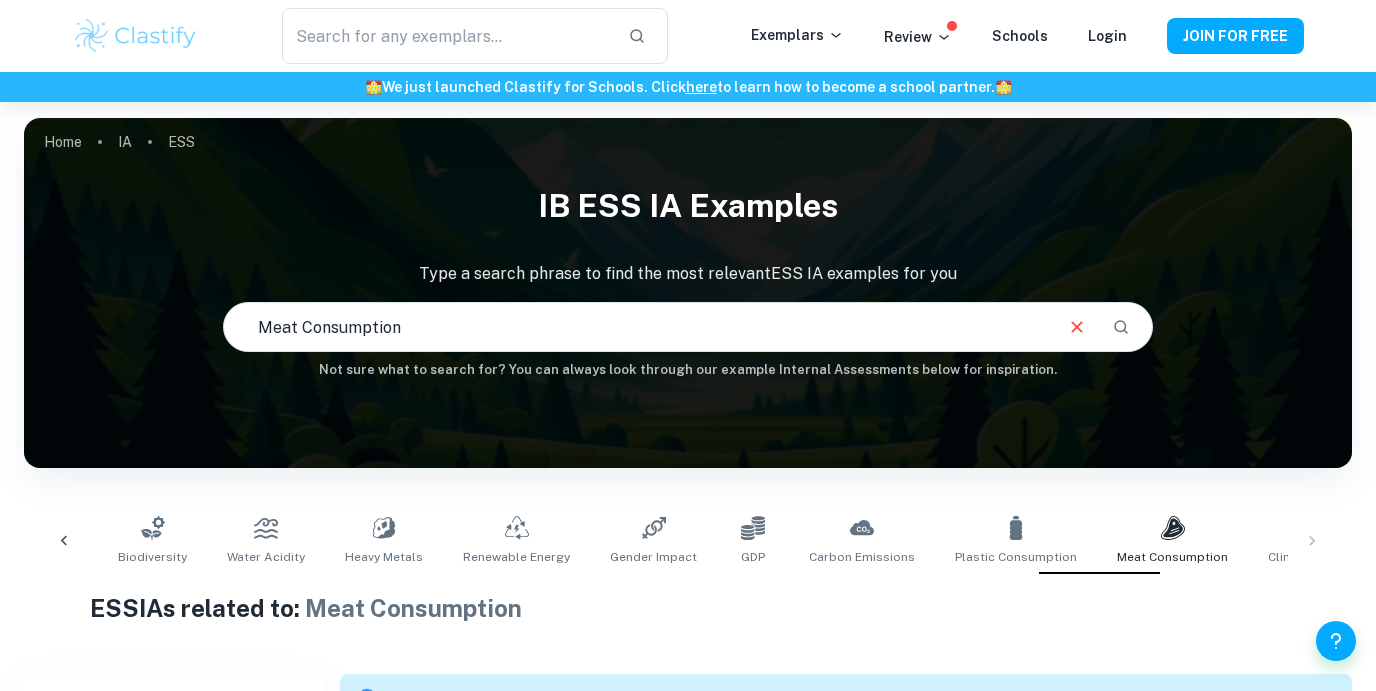 scroll, scrollTop: 84, scrollLeft: 0, axis: vertical 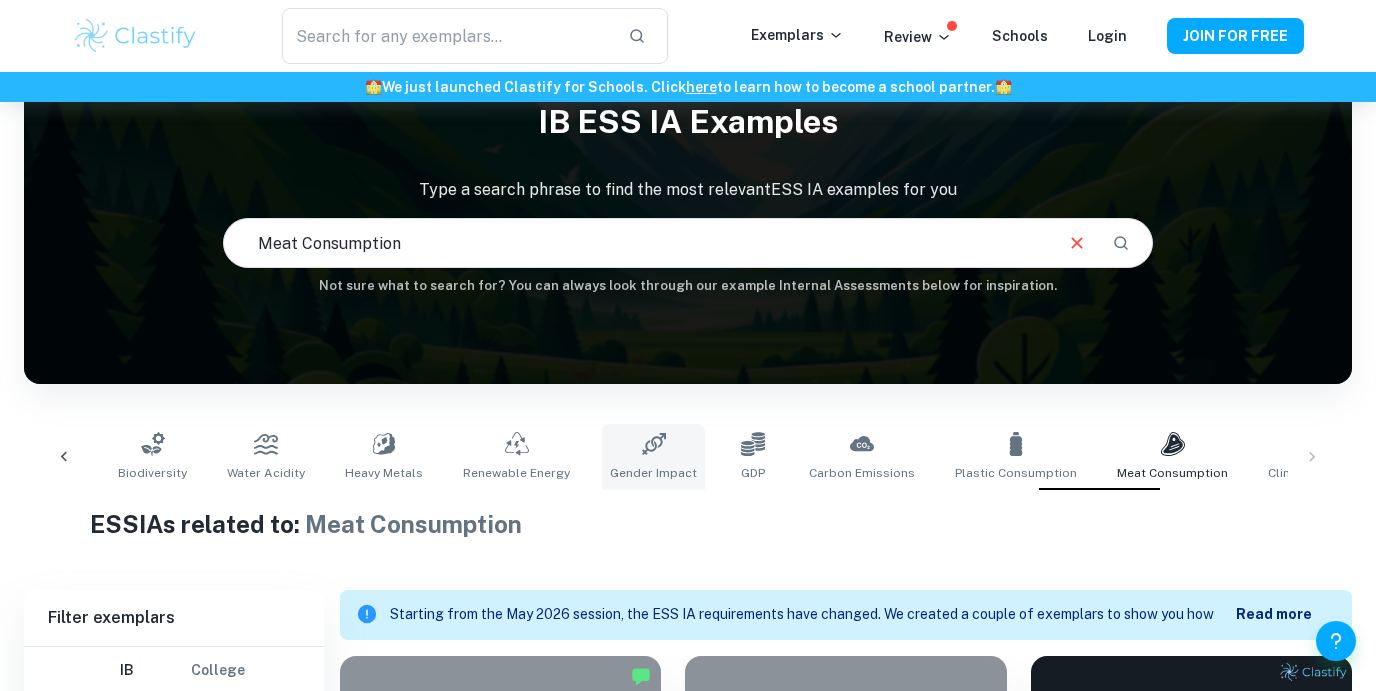 click on "Gender Impact" at bounding box center (653, 457) 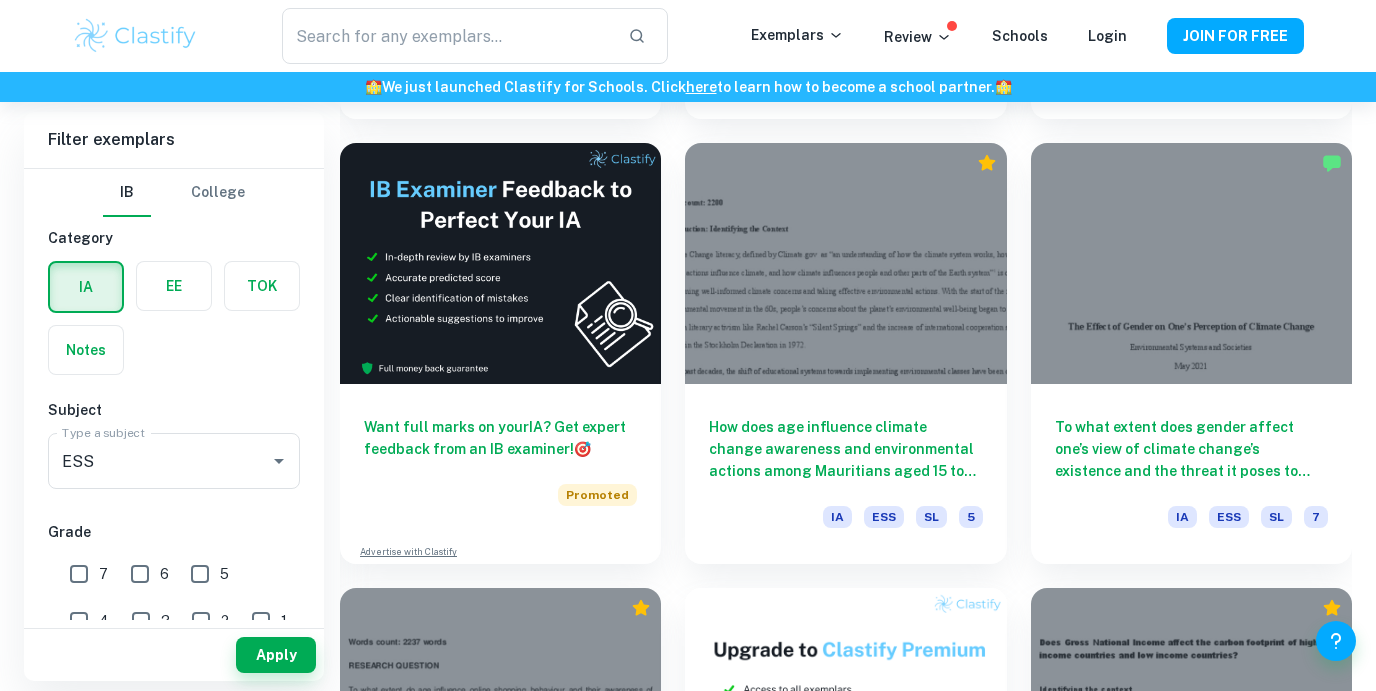 scroll, scrollTop: 3273, scrollLeft: 0, axis: vertical 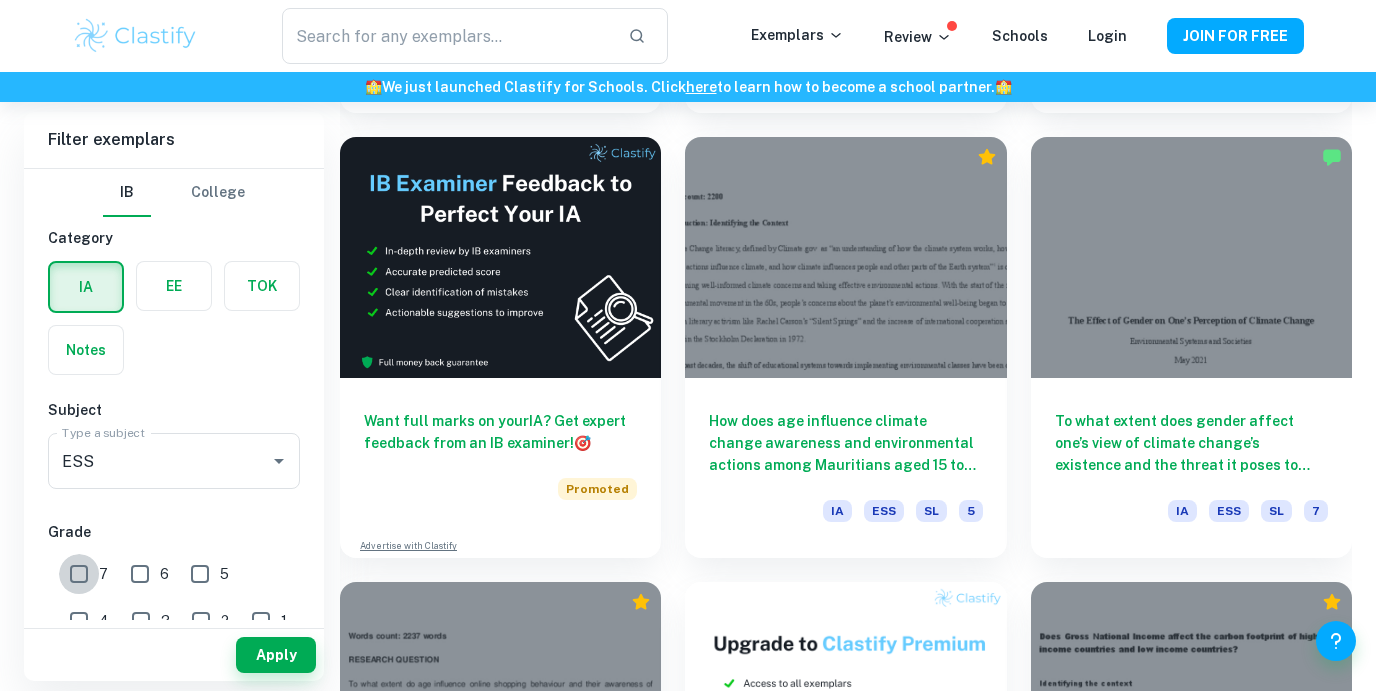 click on "7" at bounding box center (79, 574) 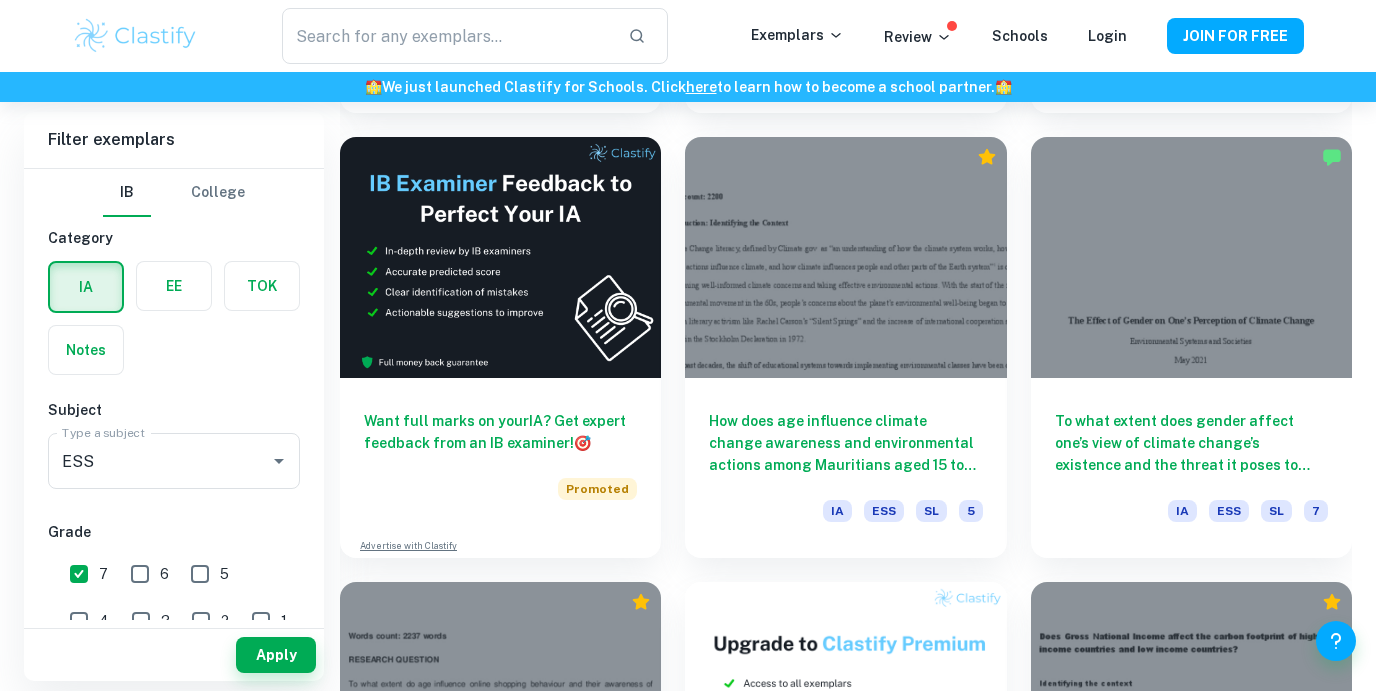 click on "6" at bounding box center [140, 574] 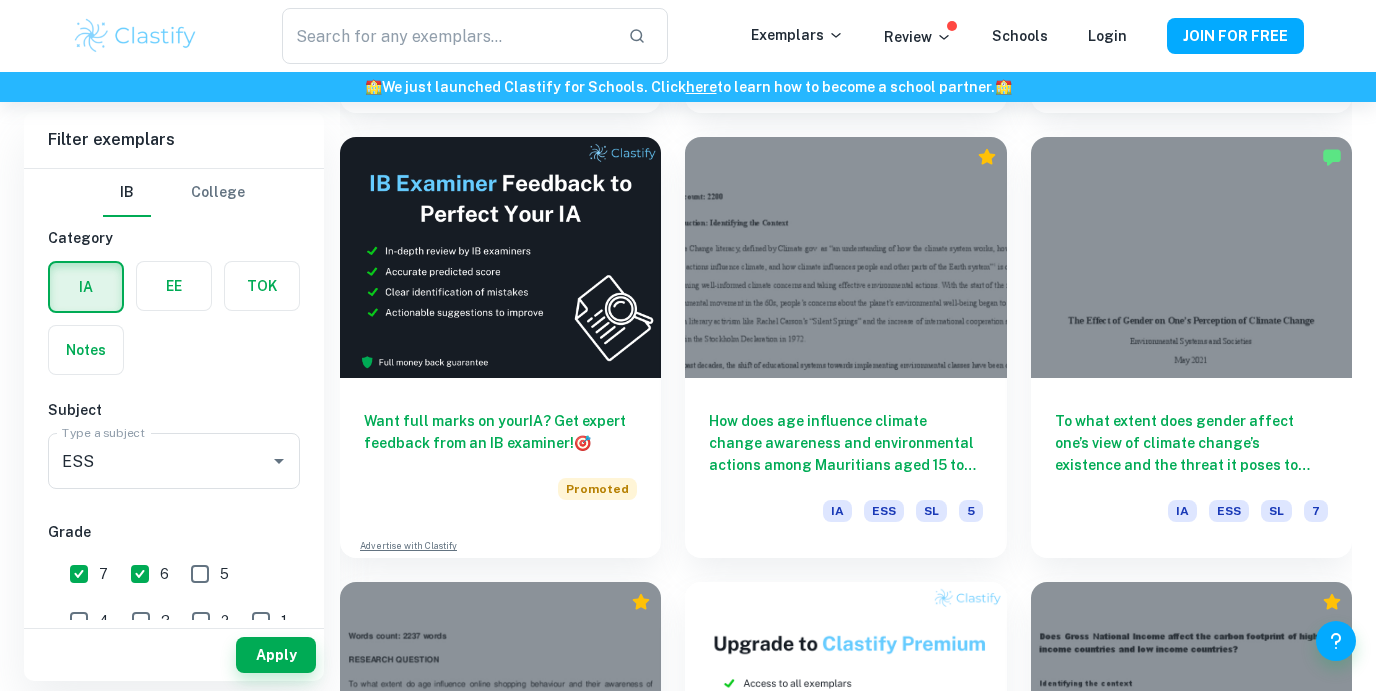 click on "5" at bounding box center (200, 574) 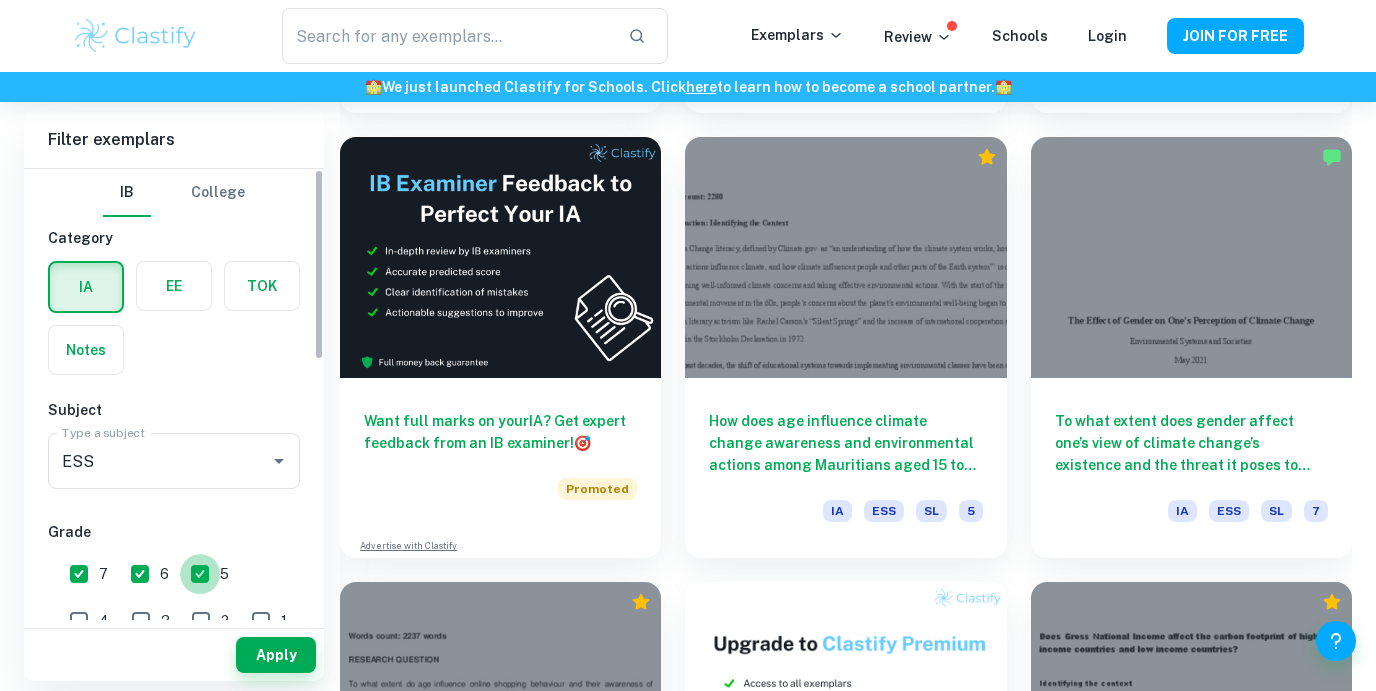 click on "5" at bounding box center (200, 574) 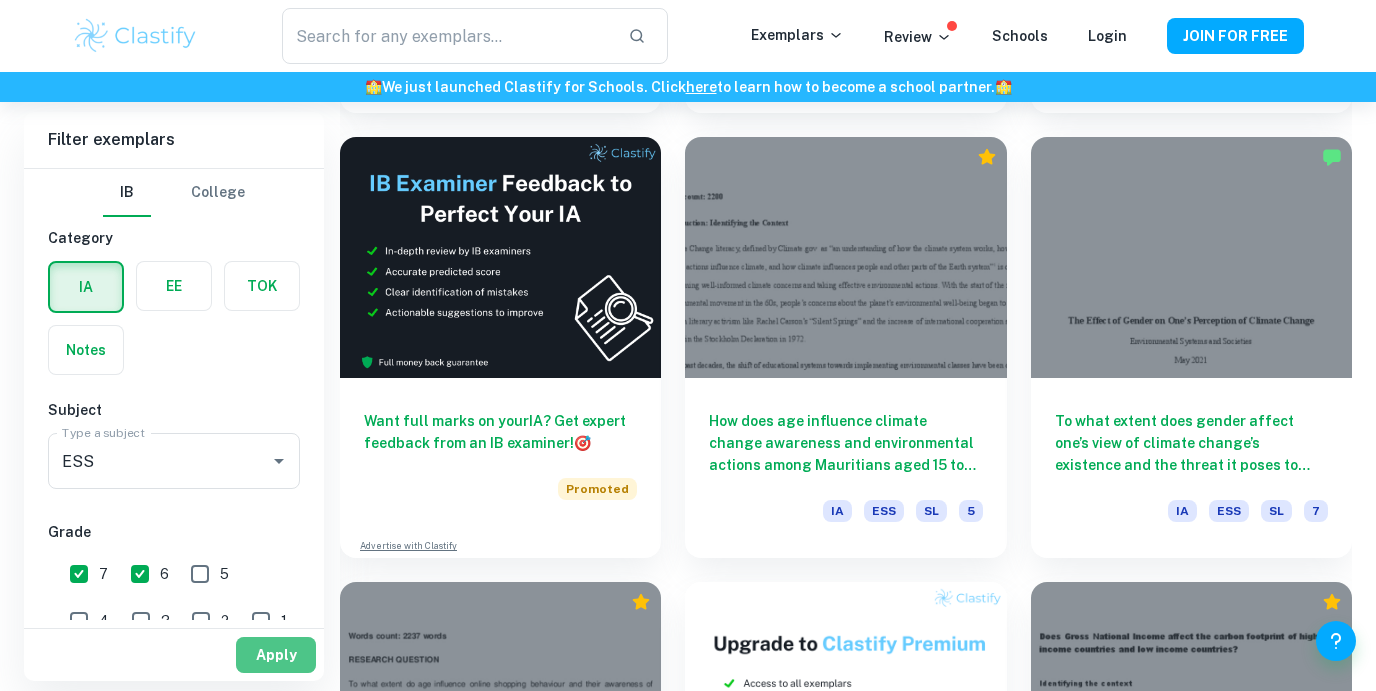 click on "Apply" at bounding box center [276, 655] 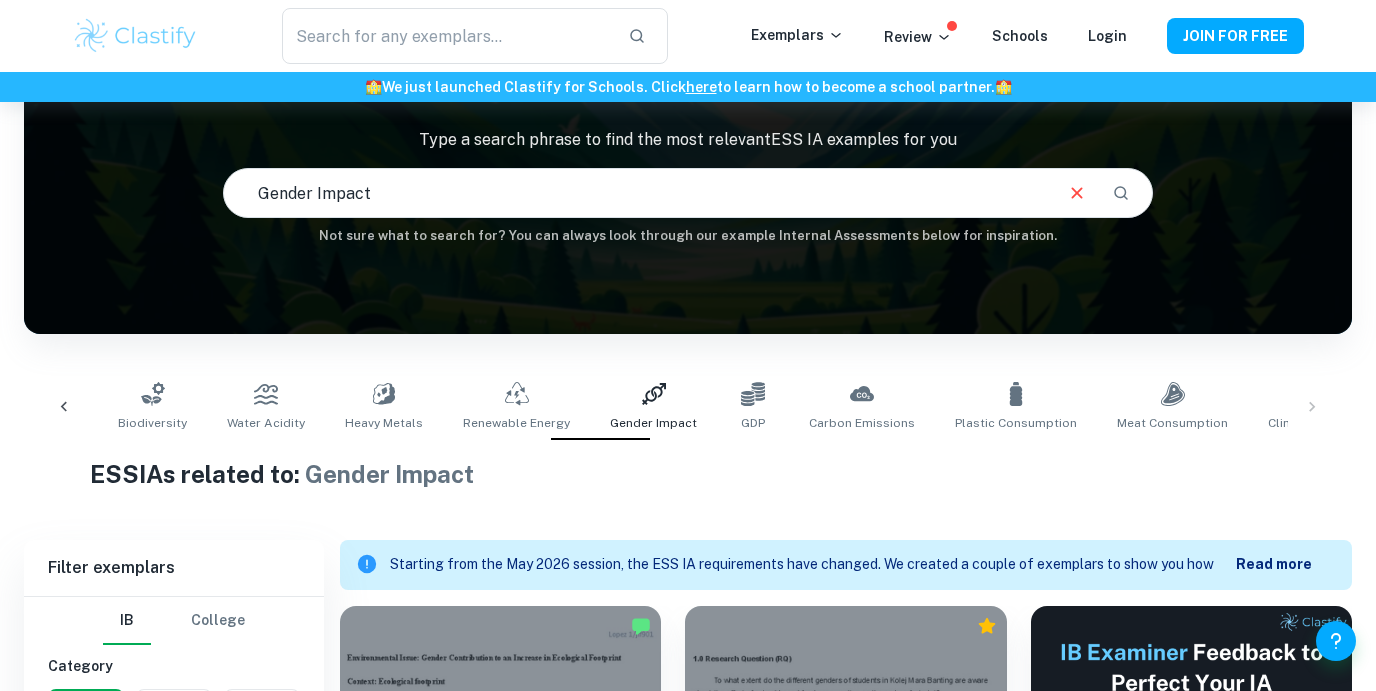 scroll, scrollTop: 0, scrollLeft: 0, axis: both 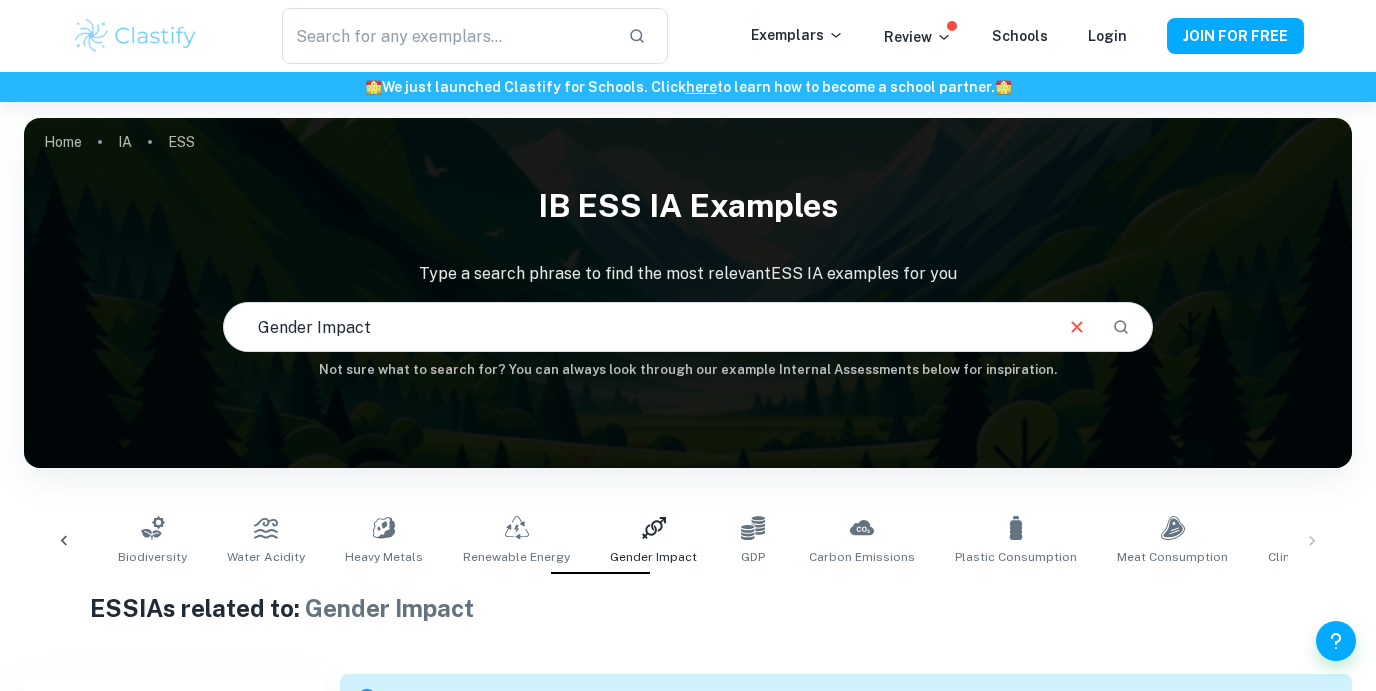 click on "Air Pollution Food Waste Environmental Impact COVID-19 Education Soil Deforestation Carbon Footprint Water Pollution Human Activity Biodiversity Water Acidity Heavy Metals Renewable Energy Gender Impact GDP Carbon Emissions Plastic Consumption Meat Consumption Climate Change" at bounding box center (688, 541) 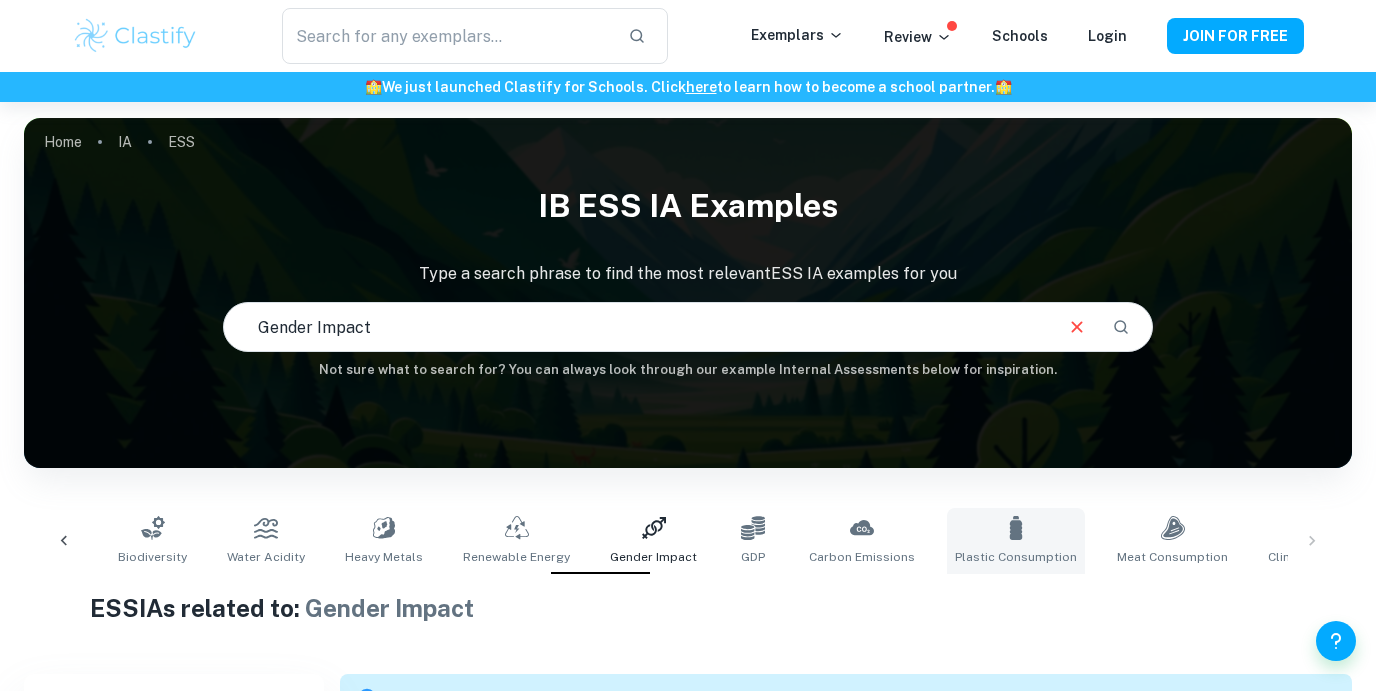 click on "Plastic Consumption" at bounding box center [1016, 541] 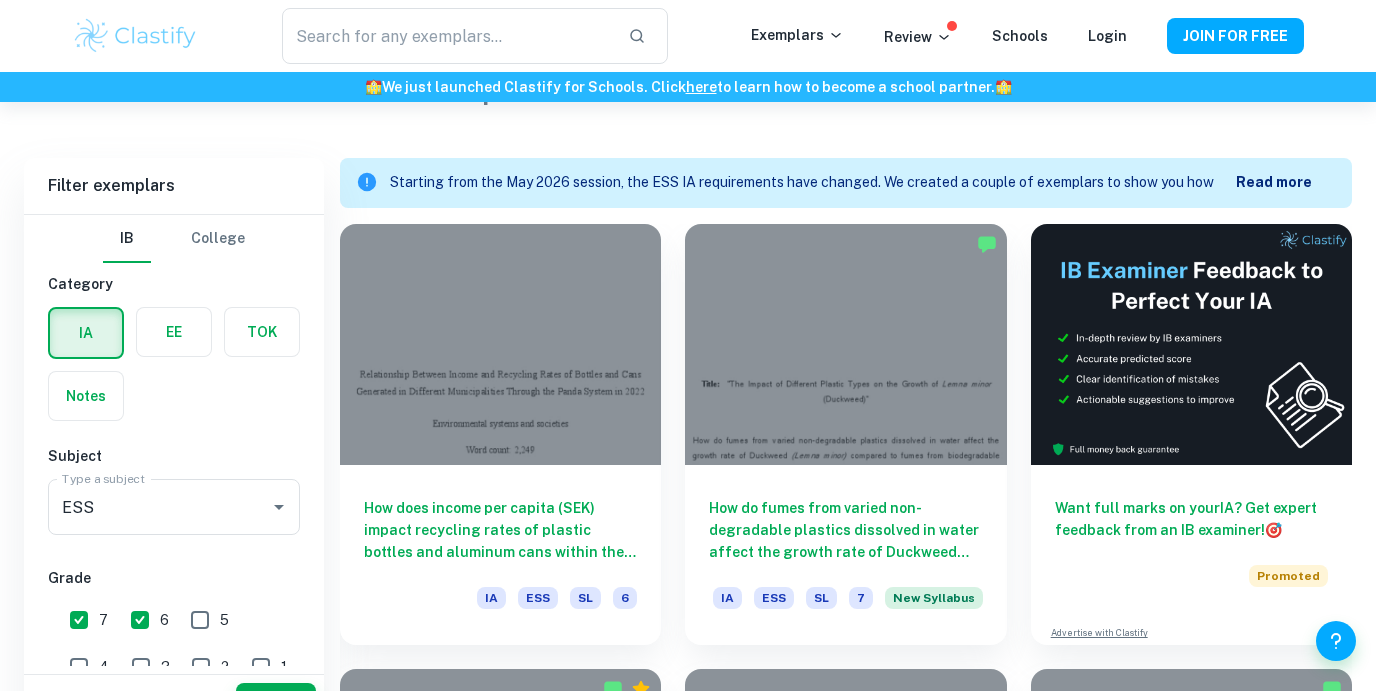 scroll, scrollTop: 0, scrollLeft: 0, axis: both 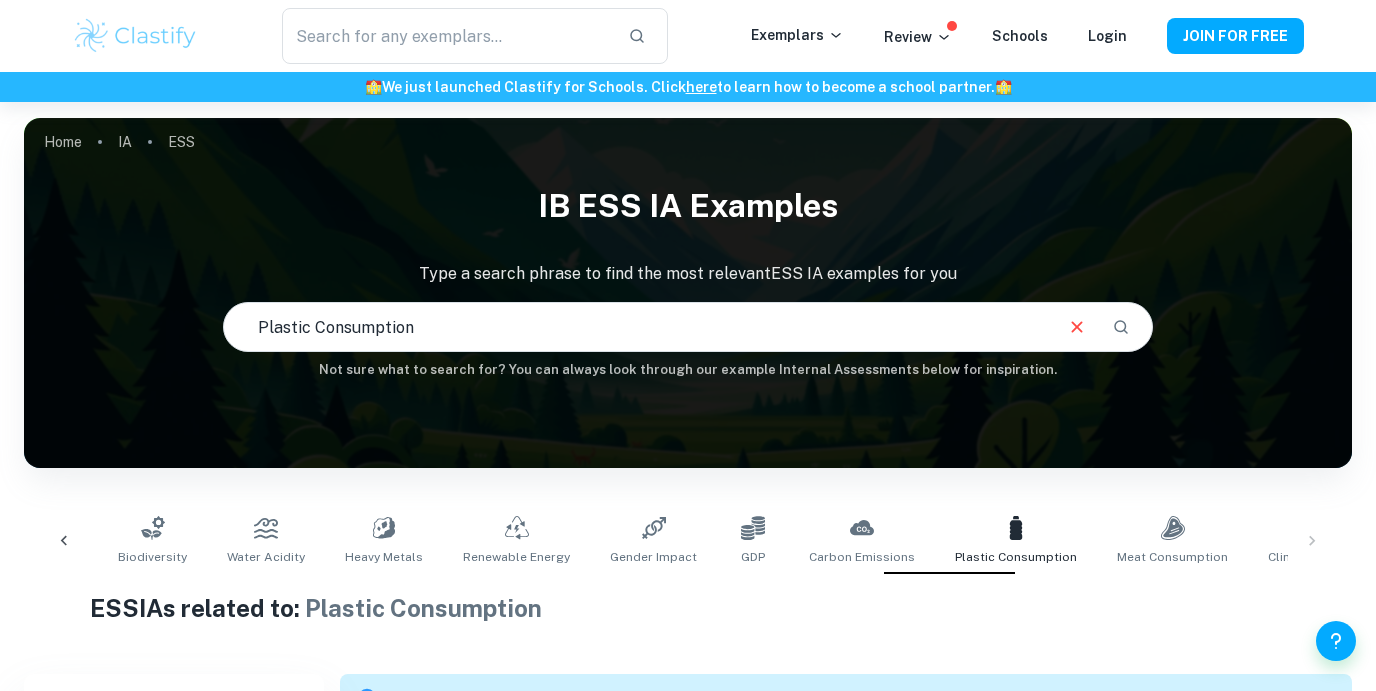 click 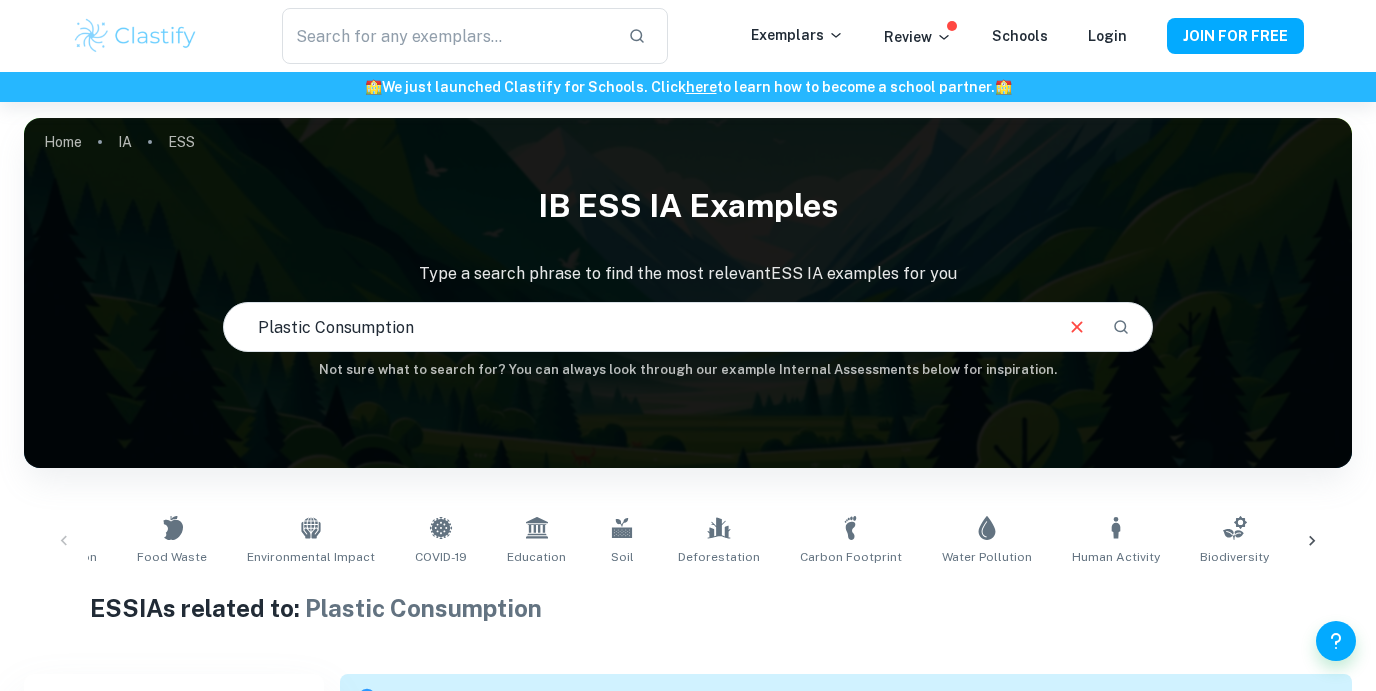 scroll, scrollTop: 0, scrollLeft: 0, axis: both 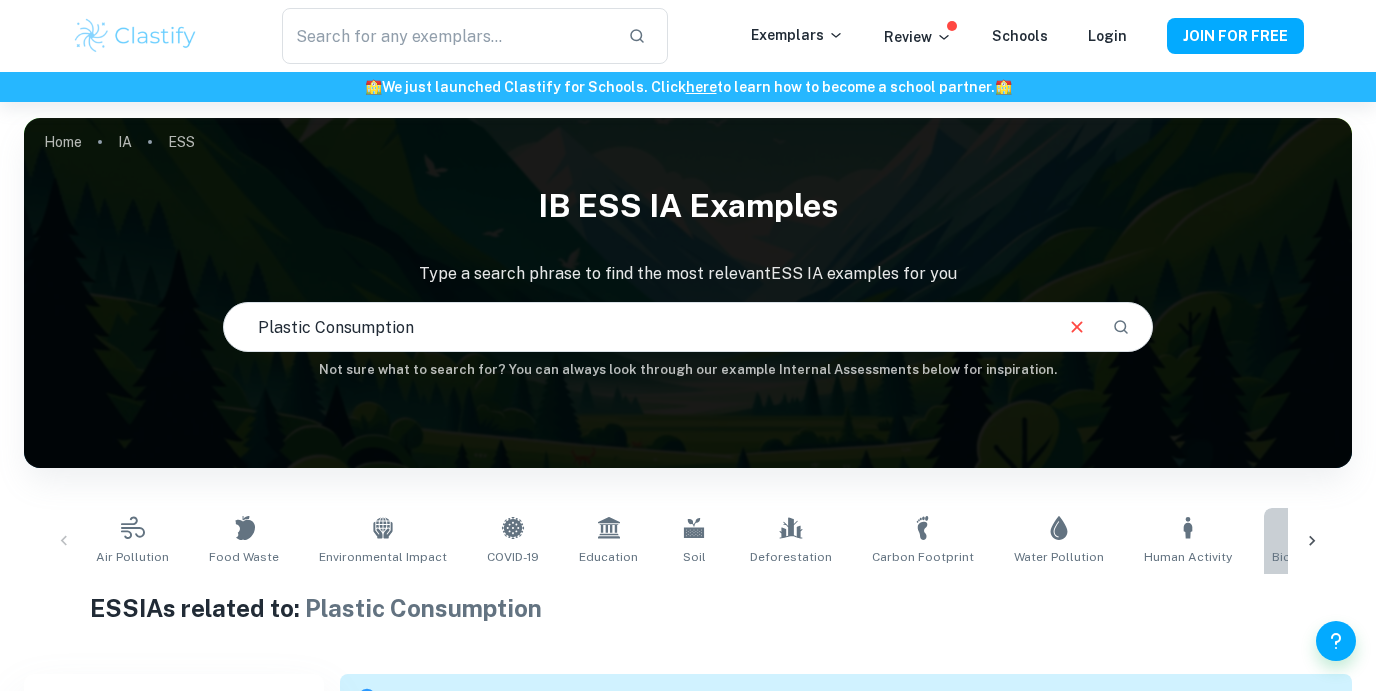 click on "Biodiversity" at bounding box center (1306, 541) 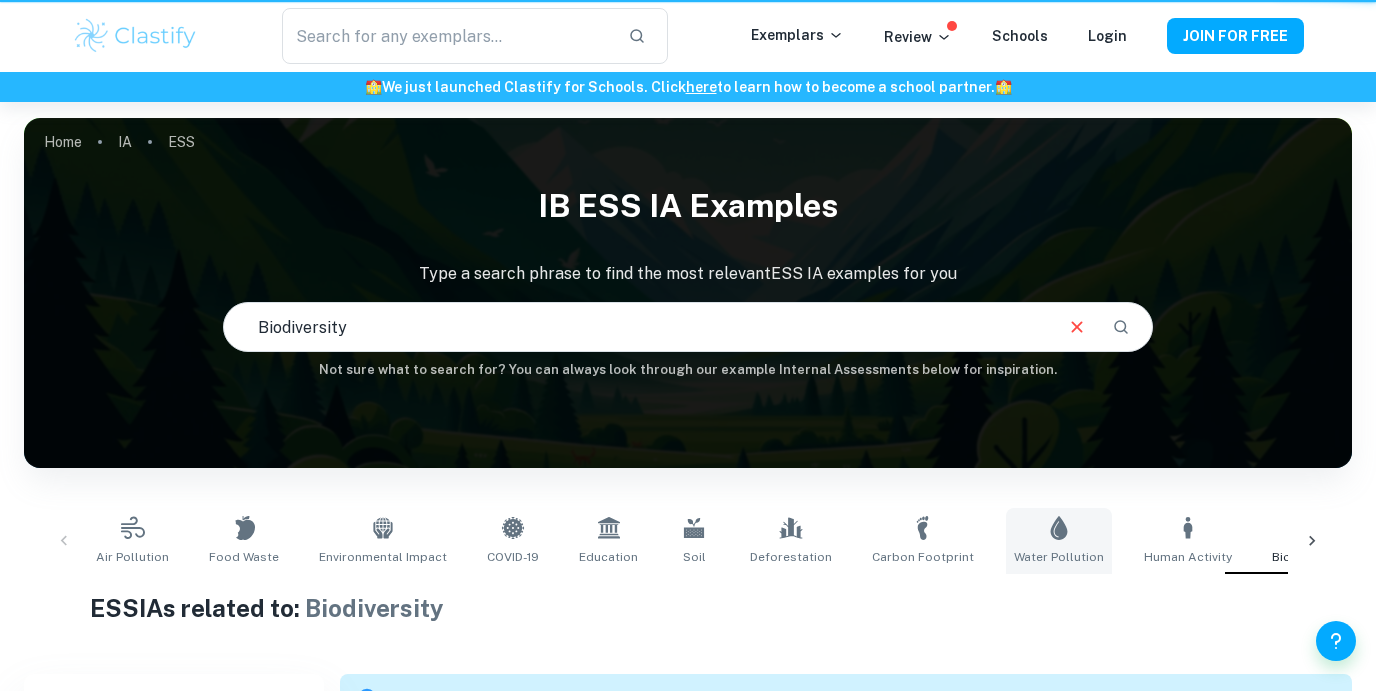 scroll, scrollTop: 0, scrollLeft: 18, axis: horizontal 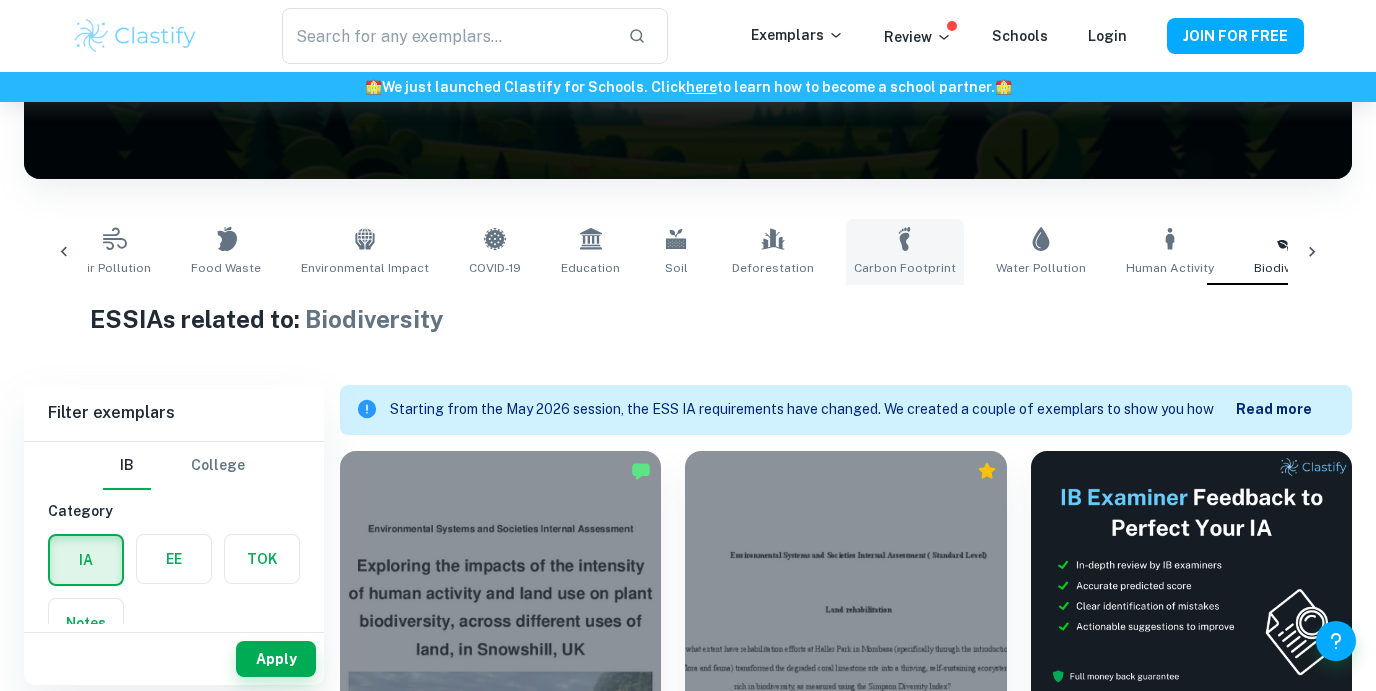 click on "Carbon Footprint" at bounding box center (905, 252) 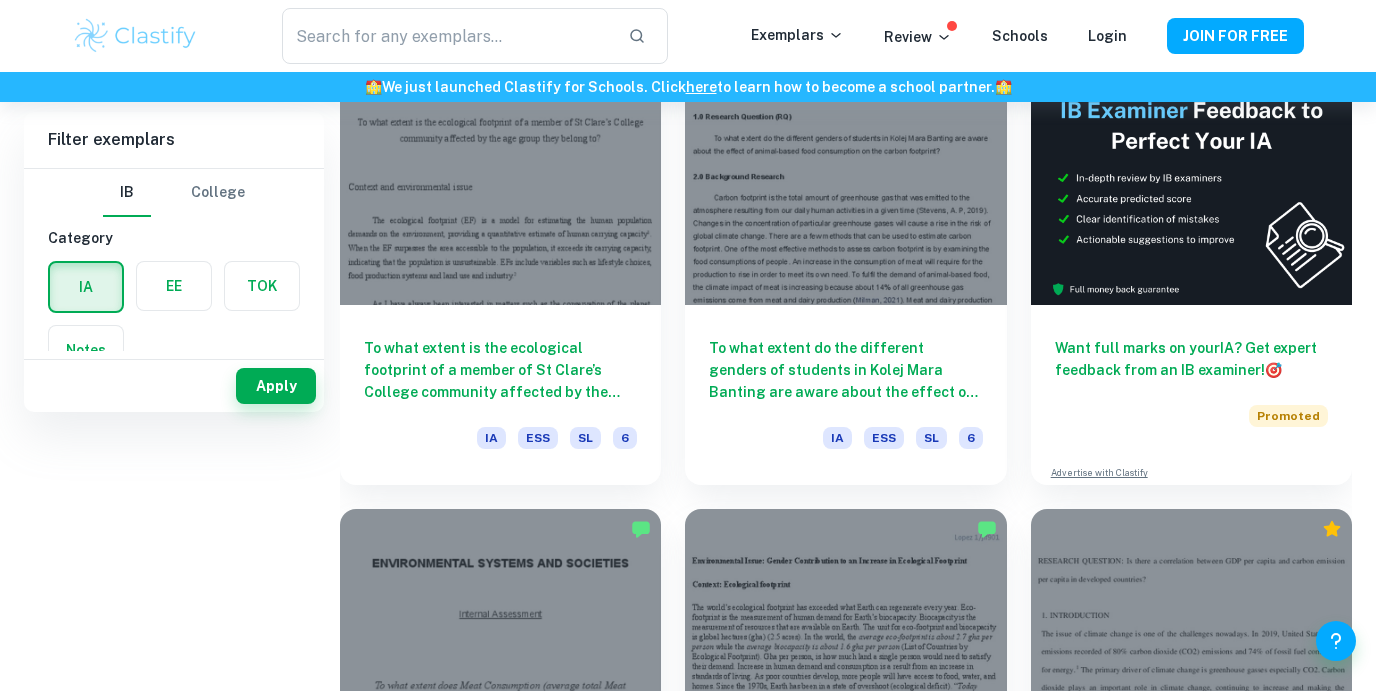scroll, scrollTop: 0, scrollLeft: 0, axis: both 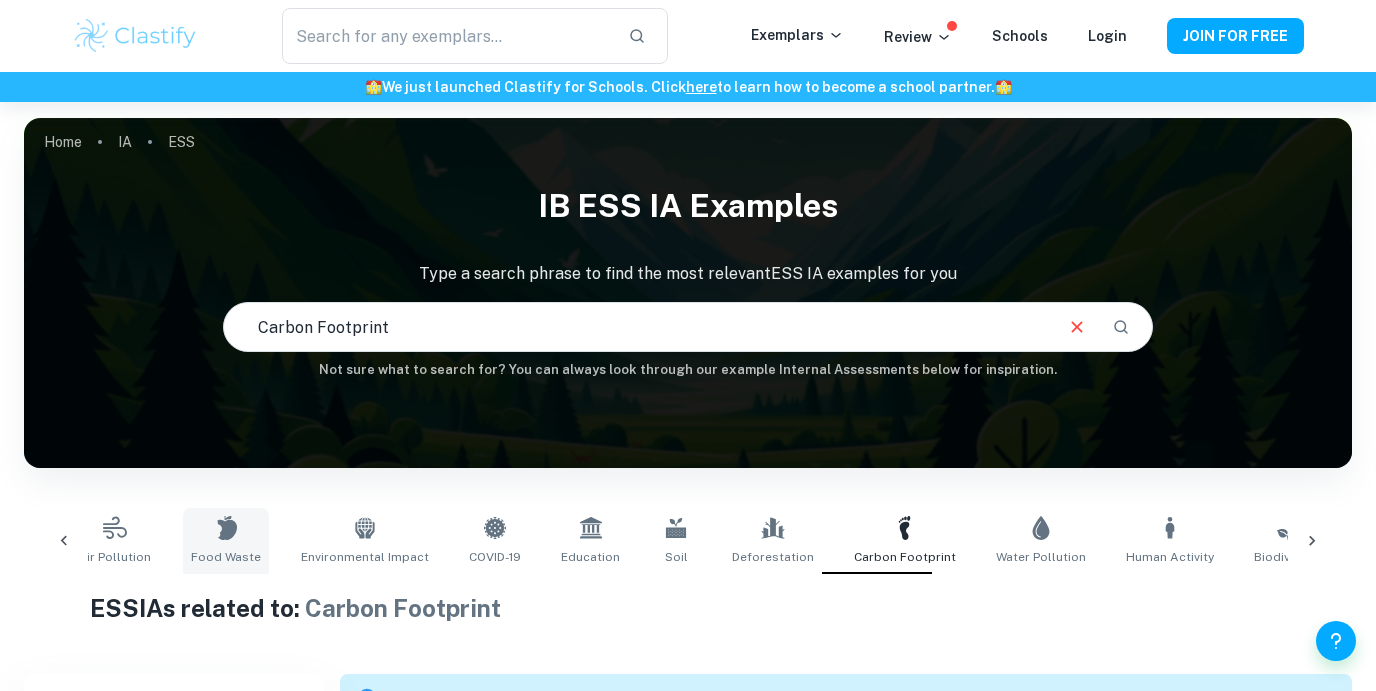 click on "Food Waste" at bounding box center [226, 541] 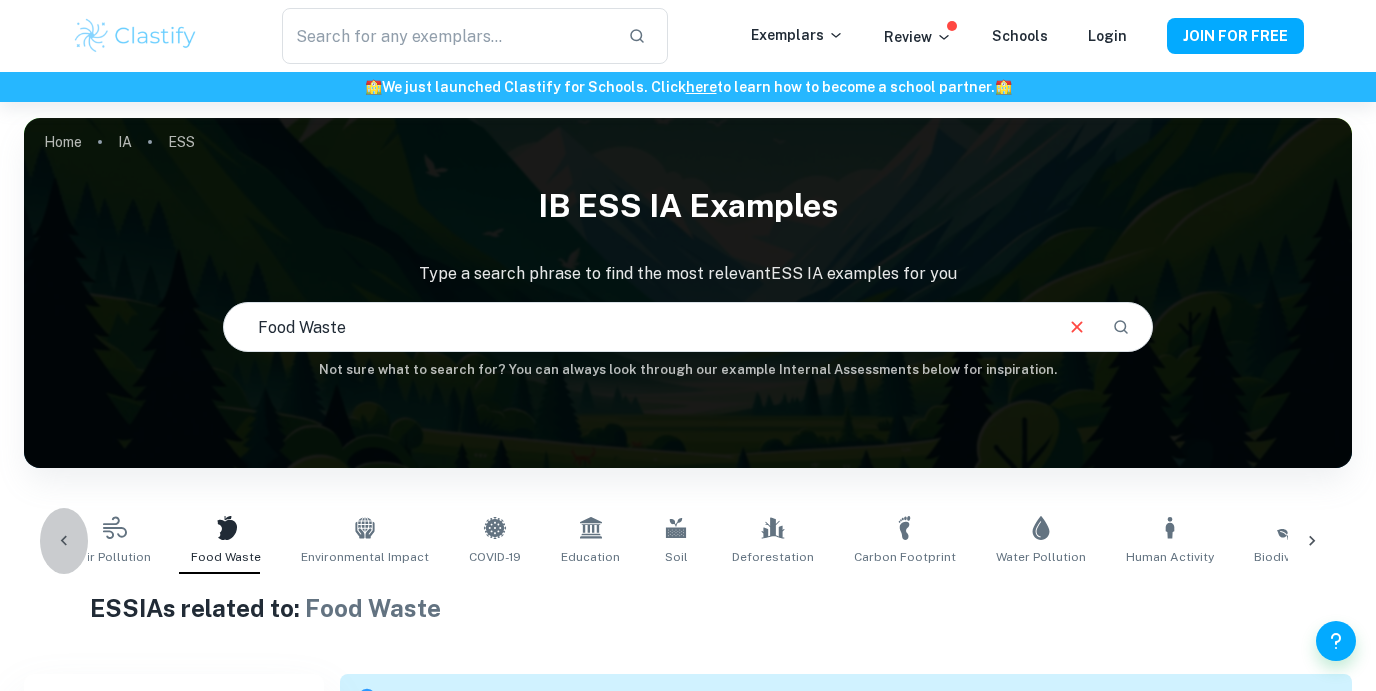 click 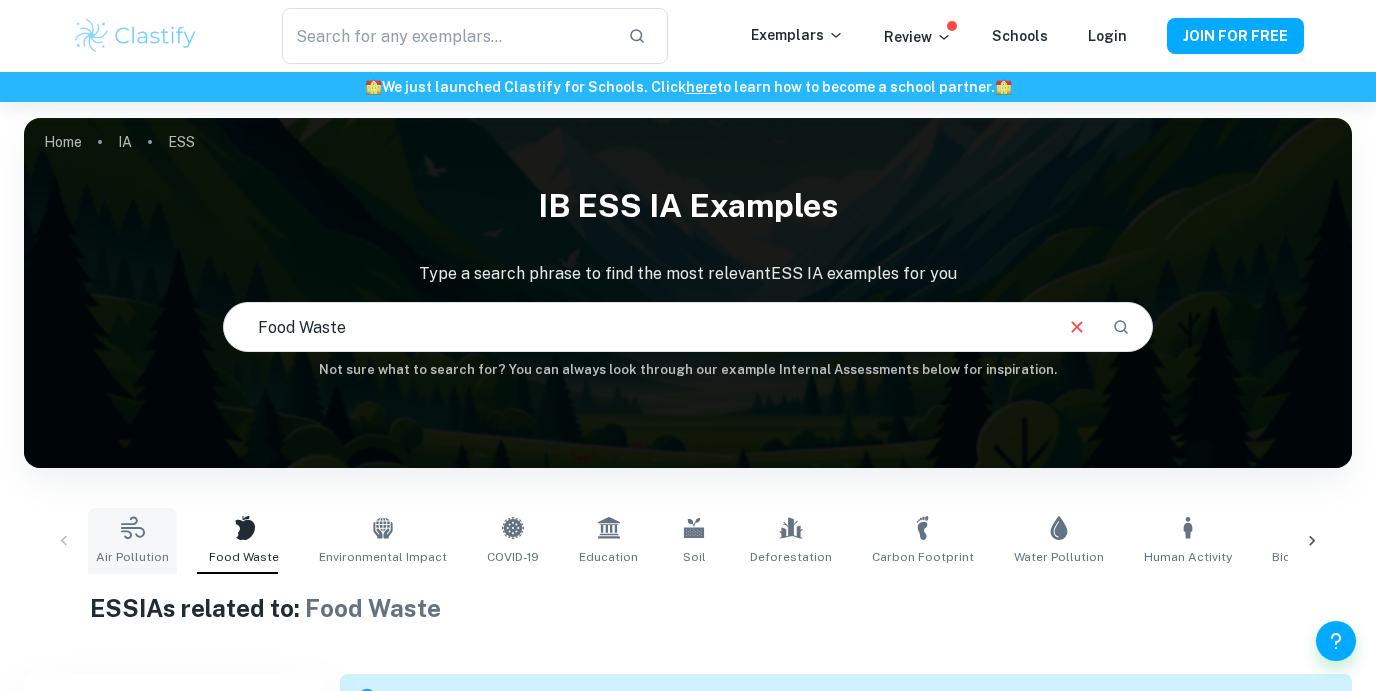 click on "Air Pollution" at bounding box center [132, 557] 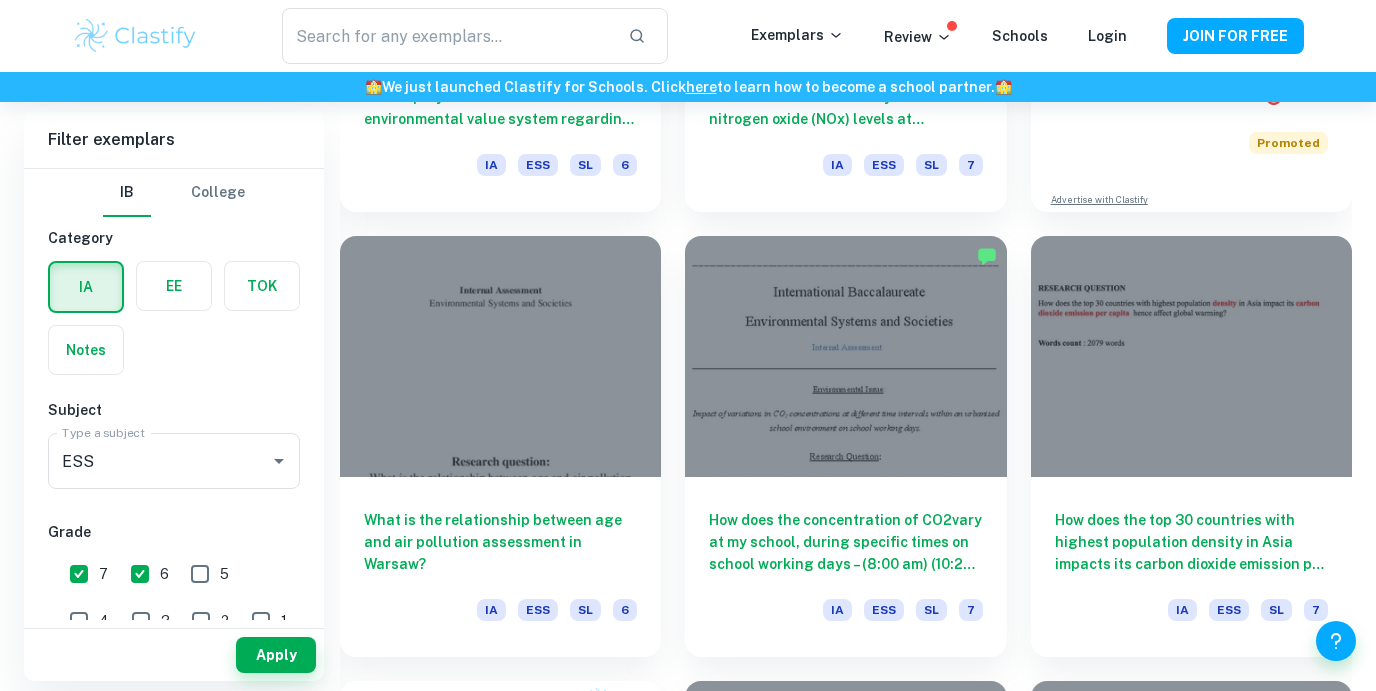 scroll, scrollTop: 0, scrollLeft: 0, axis: both 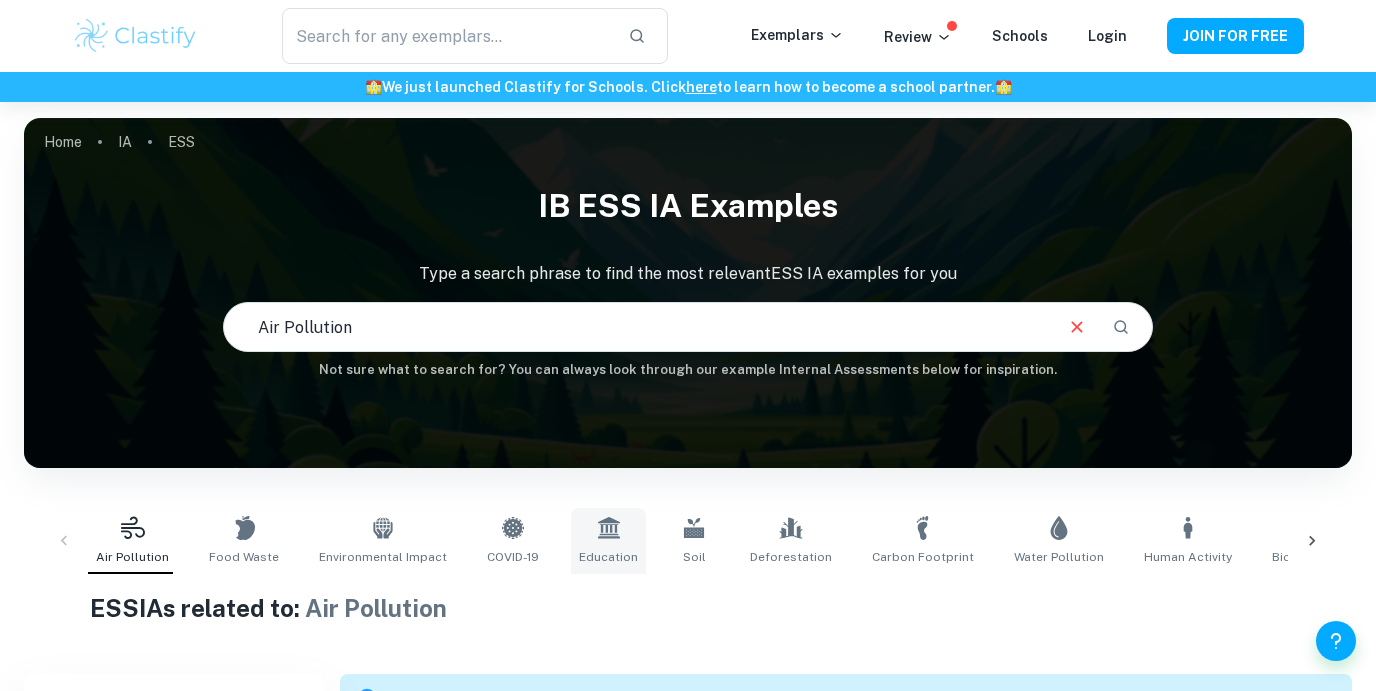 click on "Education" at bounding box center (608, 541) 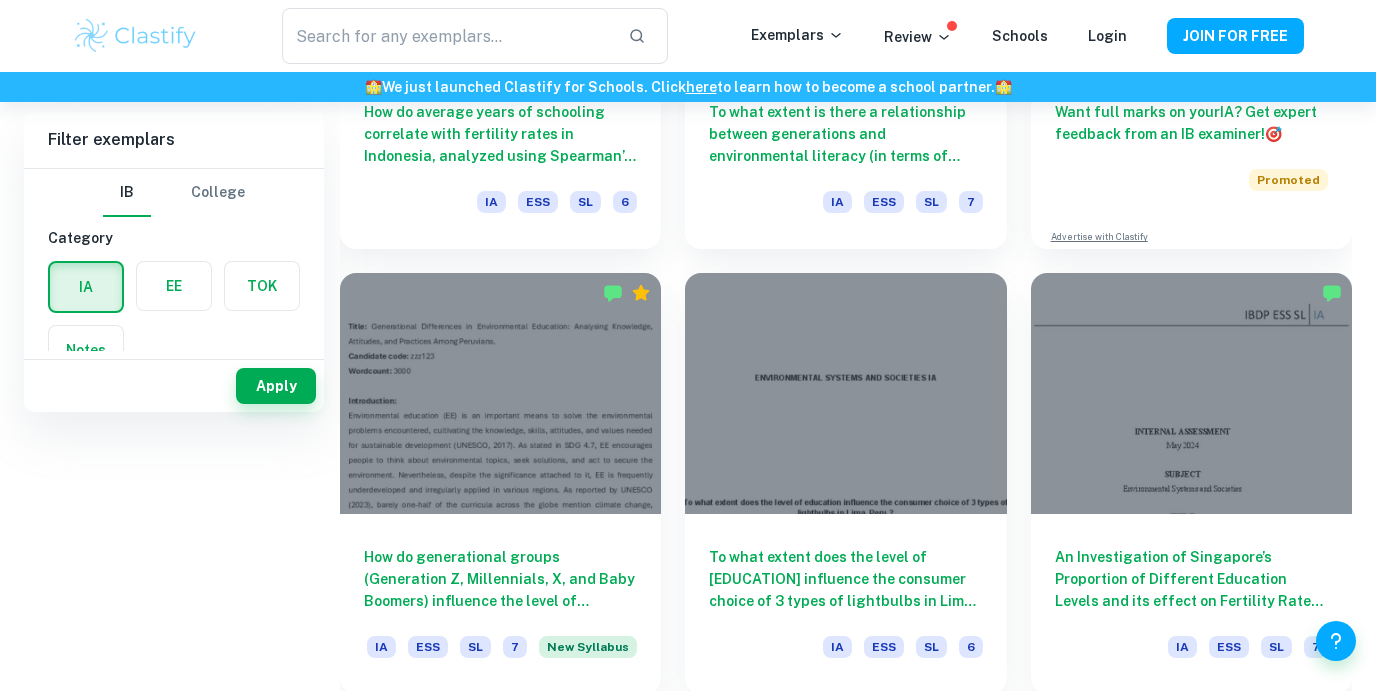 scroll, scrollTop: 0, scrollLeft: 0, axis: both 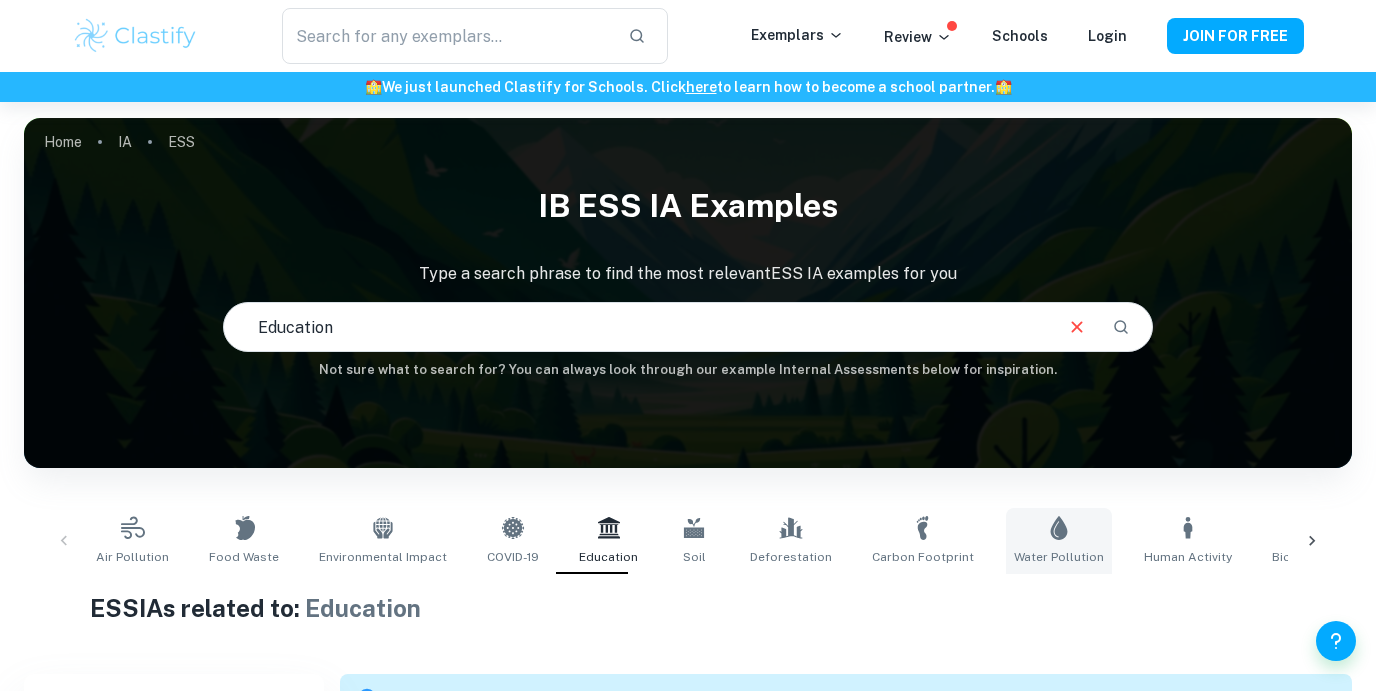click on "Water Pollution" at bounding box center [1059, 557] 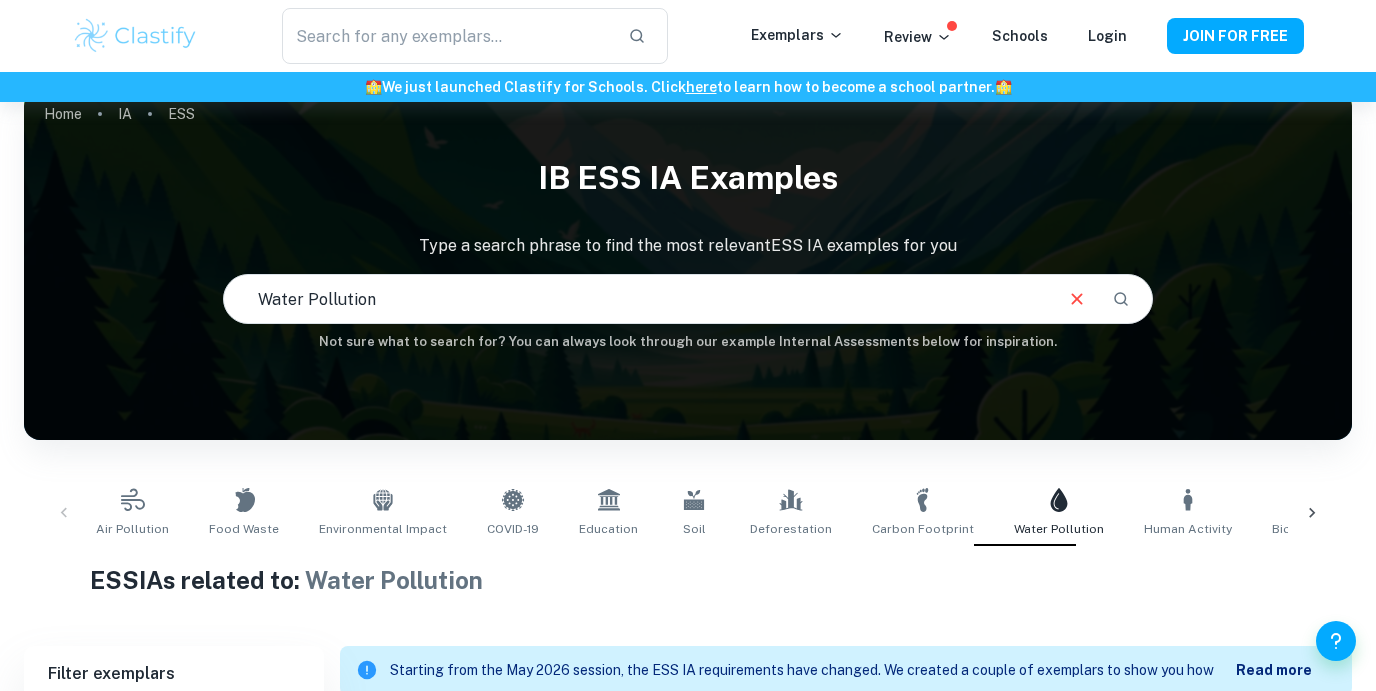 scroll, scrollTop: 35, scrollLeft: 0, axis: vertical 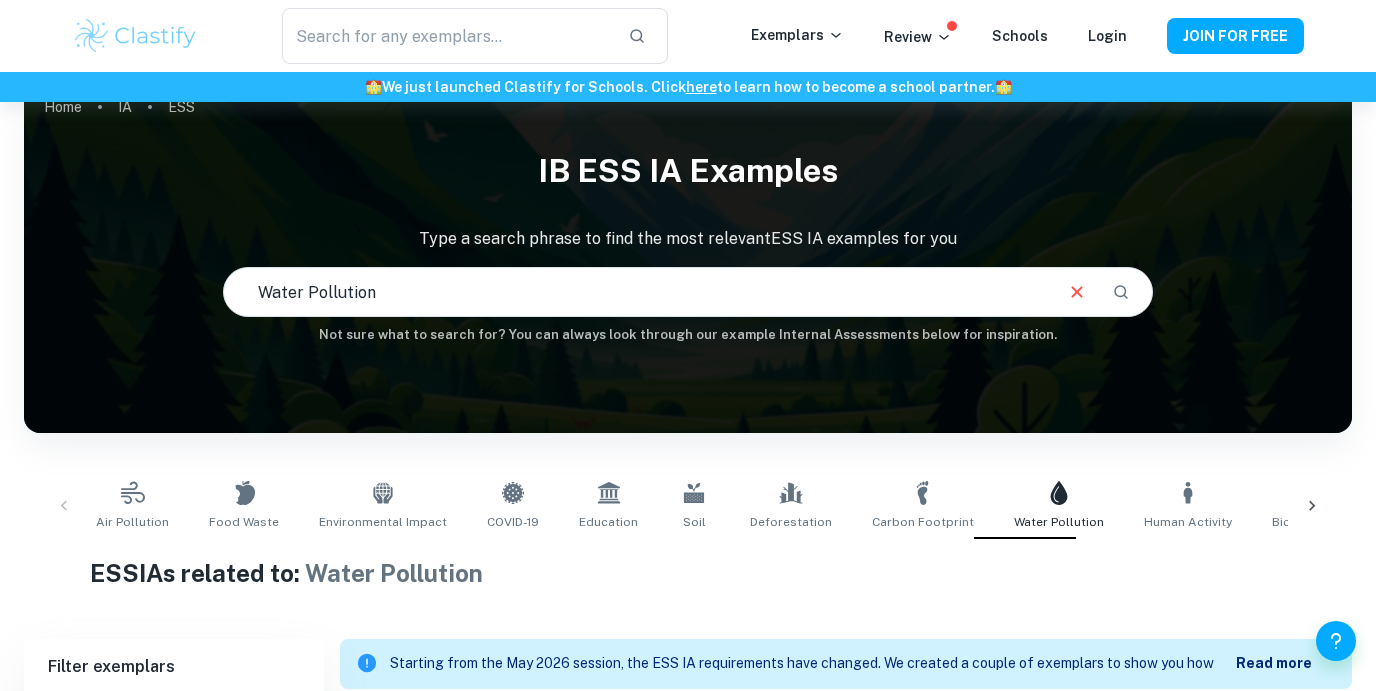 click on "Air Pollution Food Waste Environmental Impact COVID-19 Education Soil Deforestation Carbon Footprint Water Pollution Human Activity Biodiversity Water Acidity Heavy Metals Renewable Energy Gender Impact GDP Carbon Emissions Plastic Consumption Meat Consumption Climate Change" at bounding box center [688, 506] 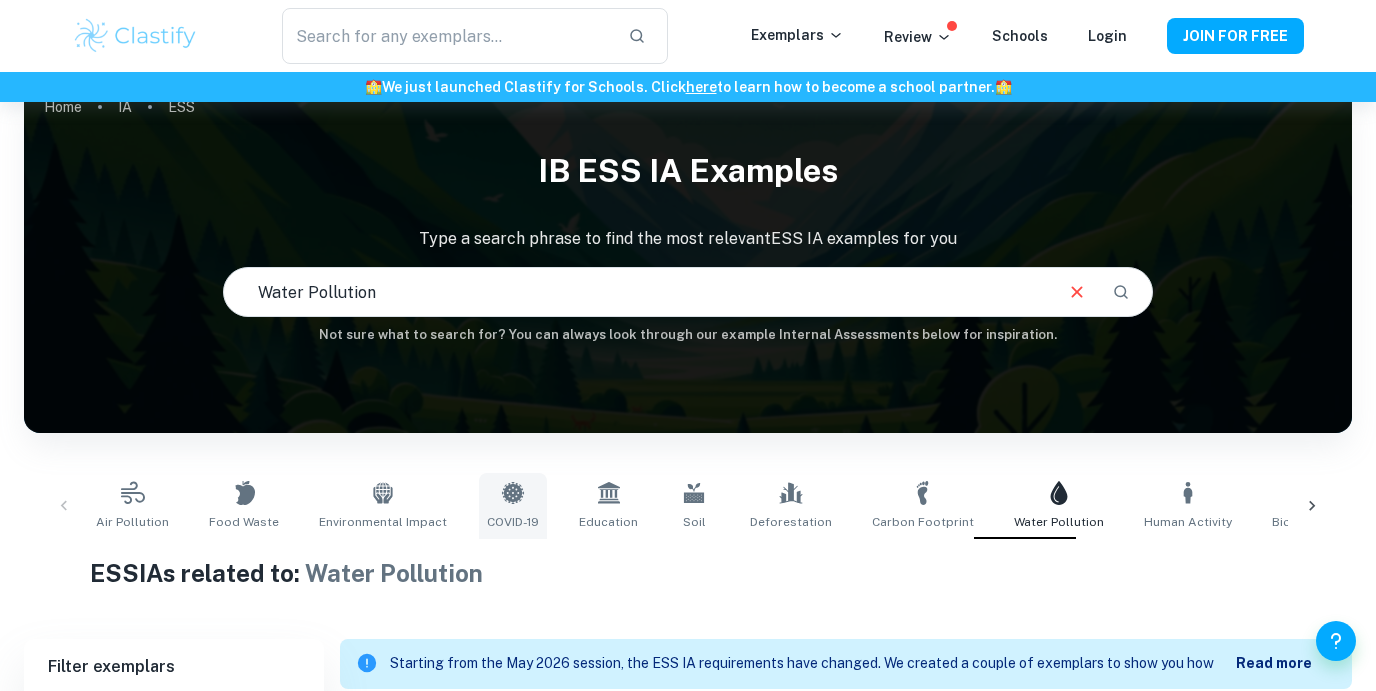 click on "COVID-19" at bounding box center [513, 522] 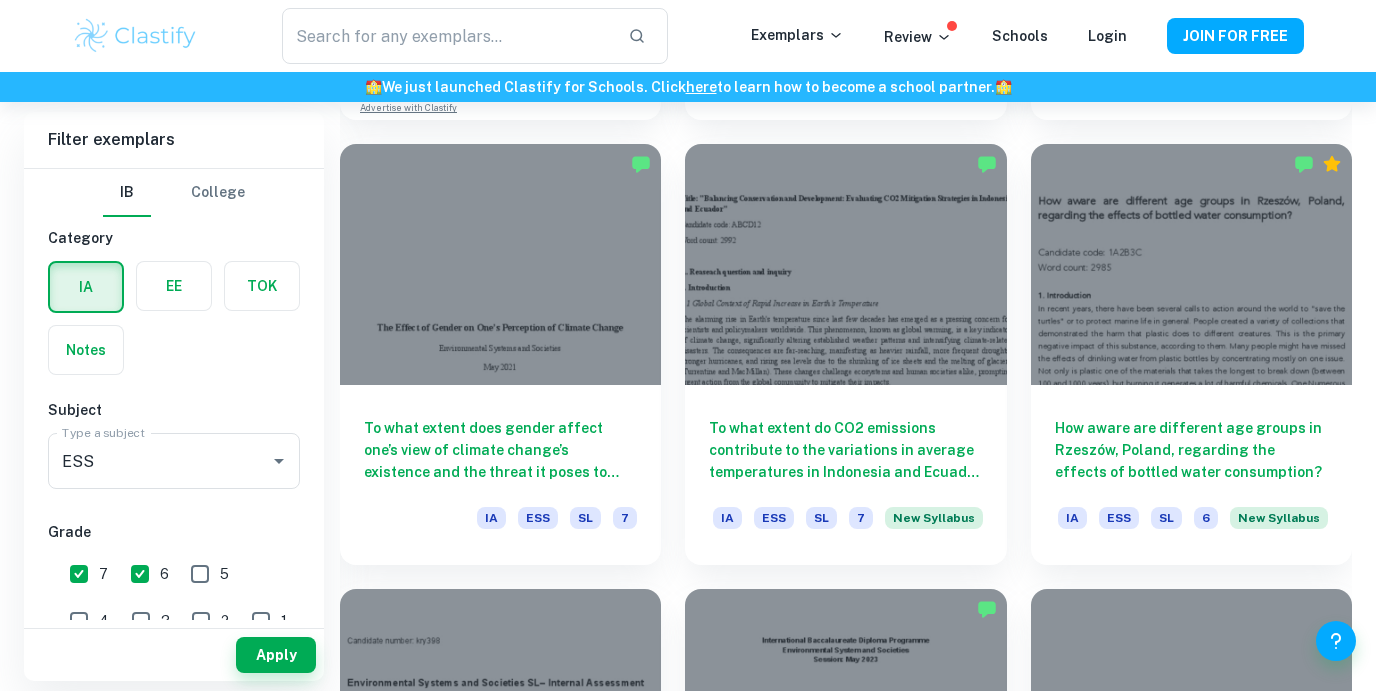 scroll, scrollTop: 1939, scrollLeft: 0, axis: vertical 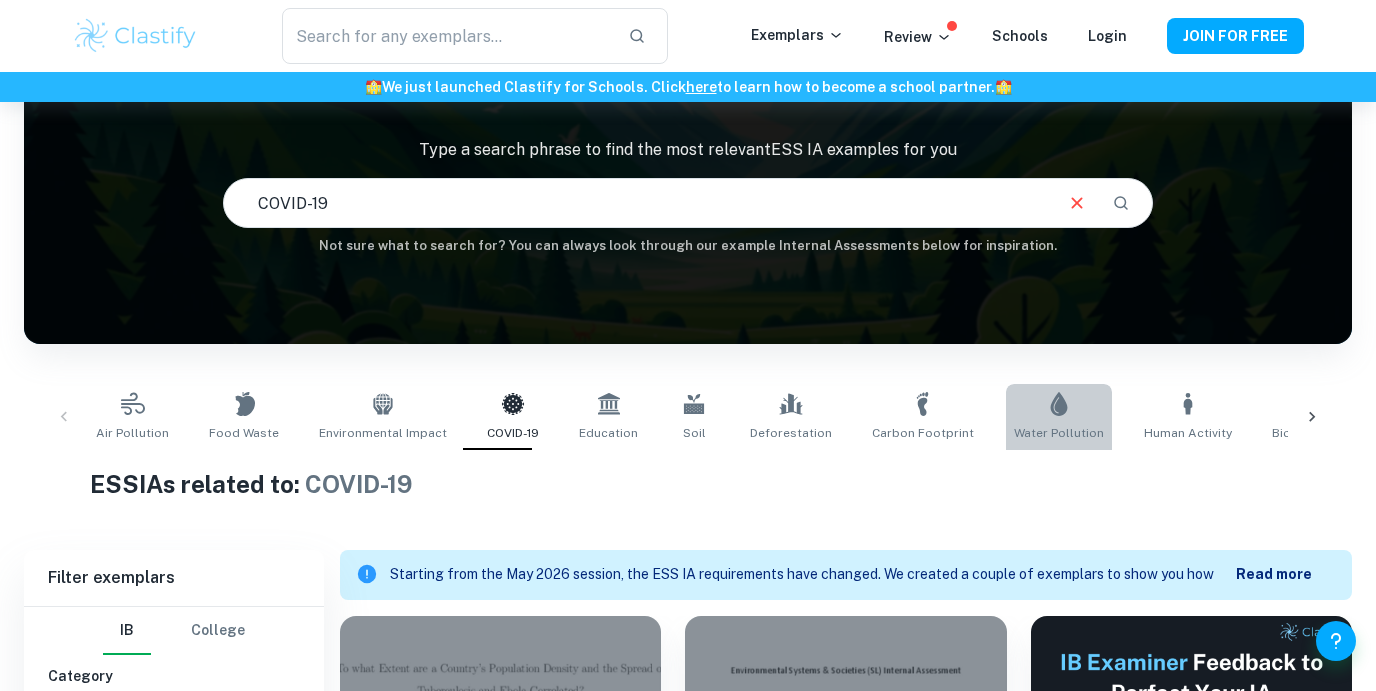click on "Water Pollution" at bounding box center [1059, 417] 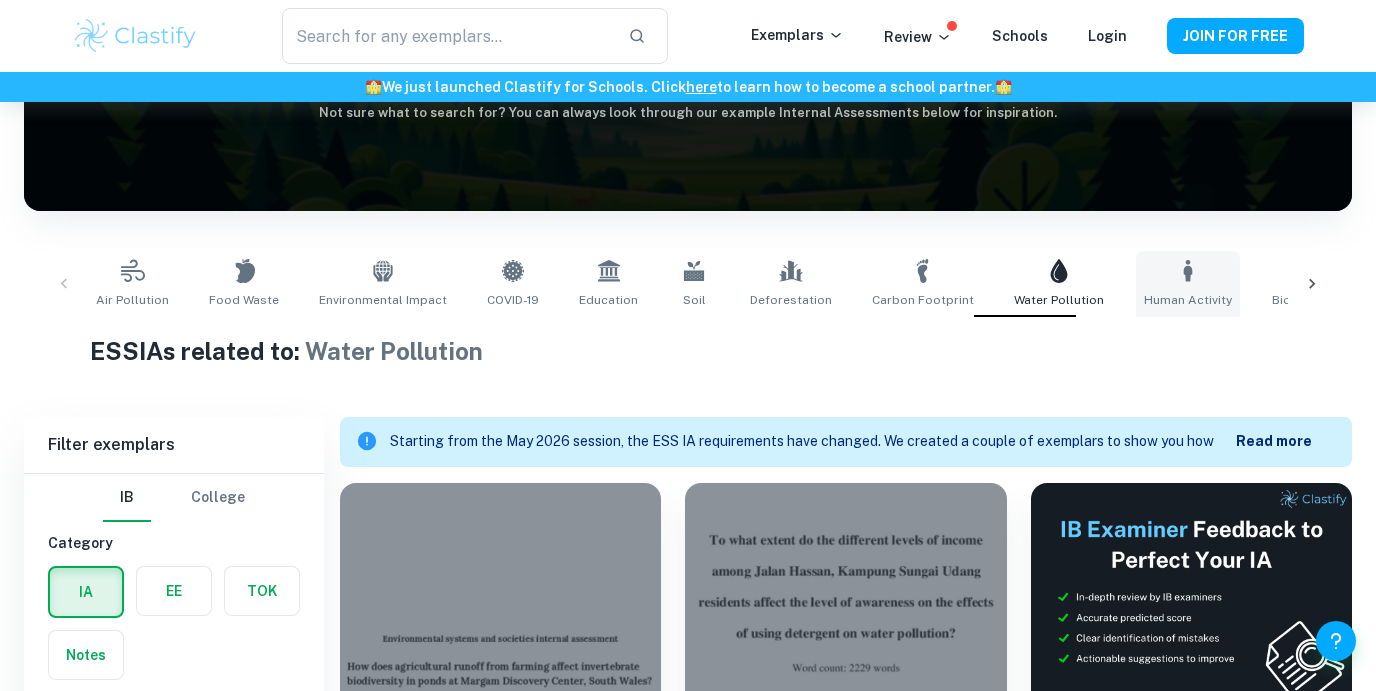 scroll, scrollTop: 0, scrollLeft: 0, axis: both 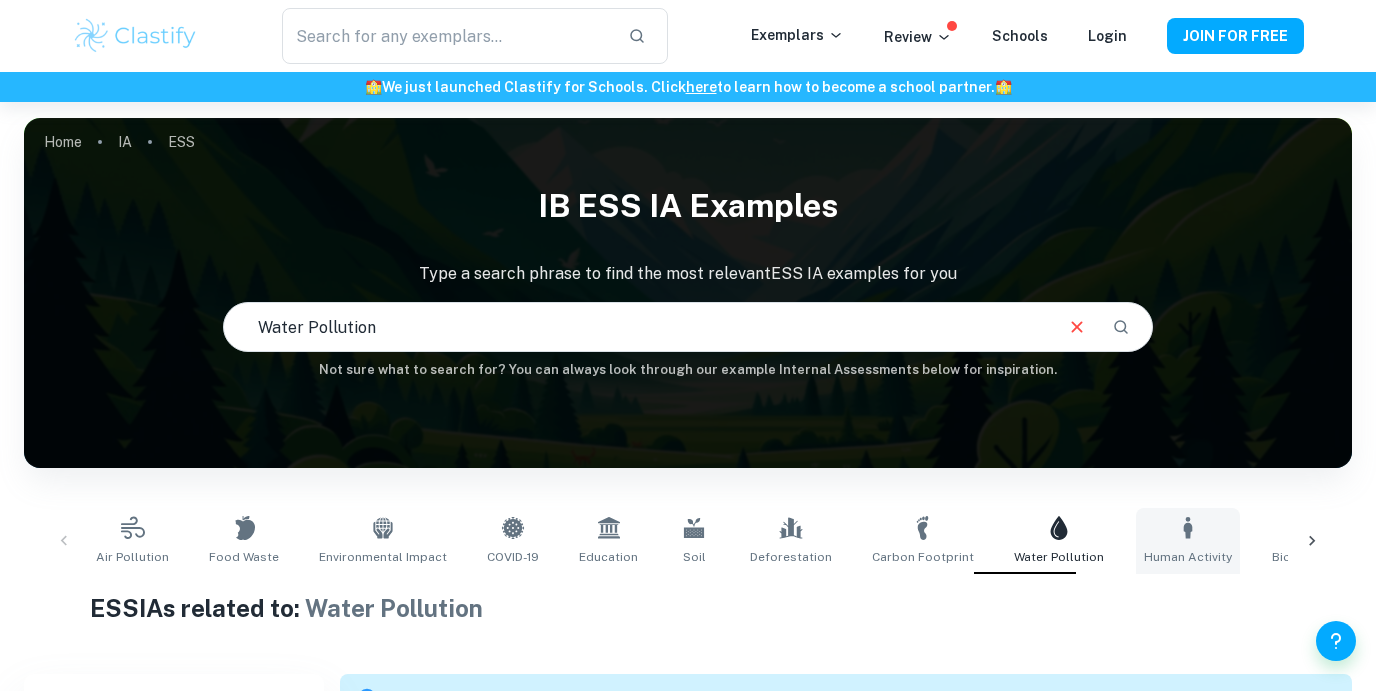 click on "Human Activity" at bounding box center (1188, 541) 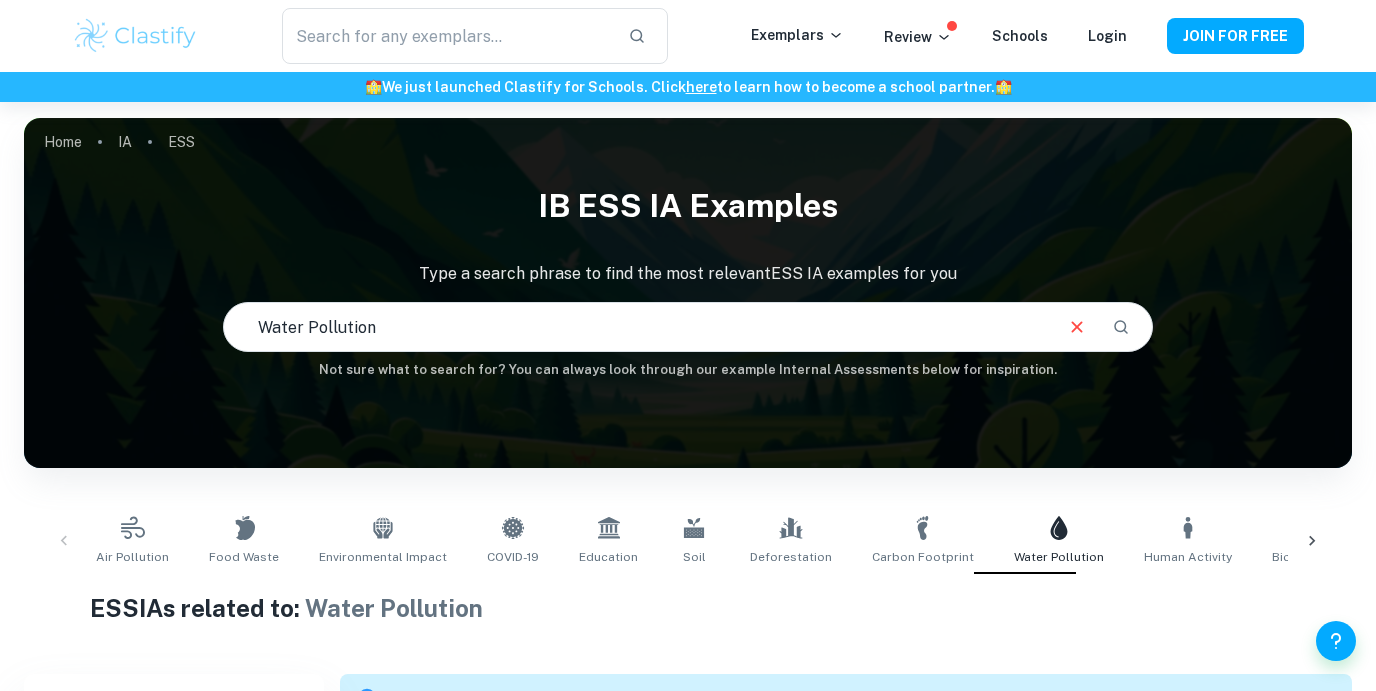 type on "Human Activity" 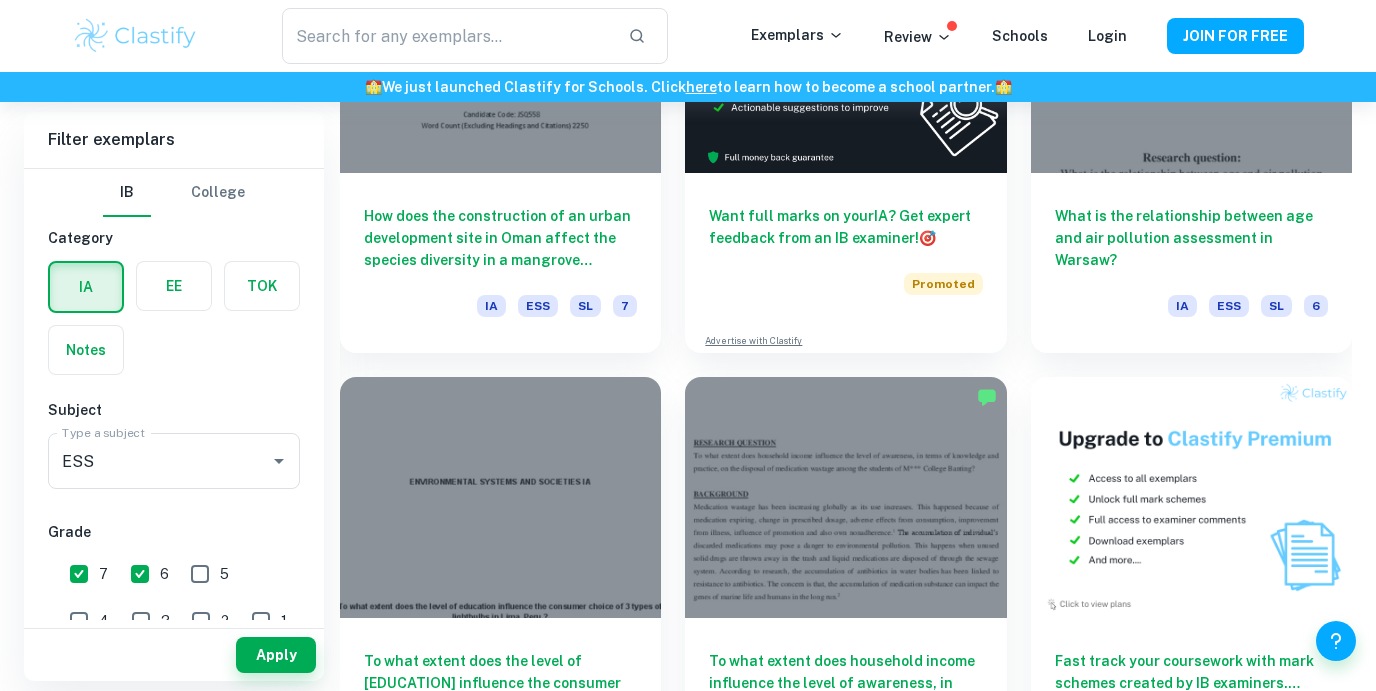 scroll, scrollTop: 5722, scrollLeft: 0, axis: vertical 